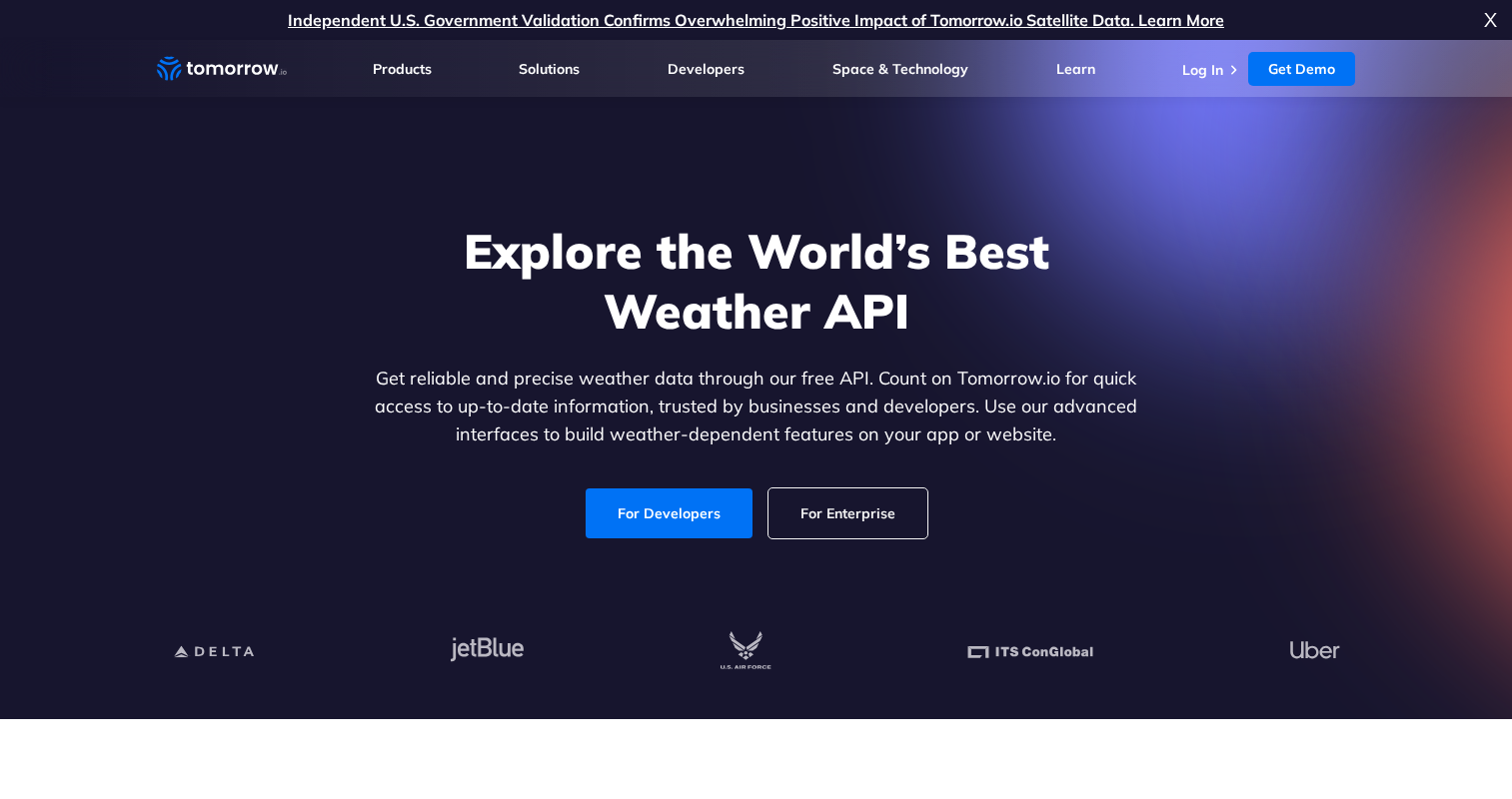 scroll, scrollTop: 0, scrollLeft: 0, axis: both 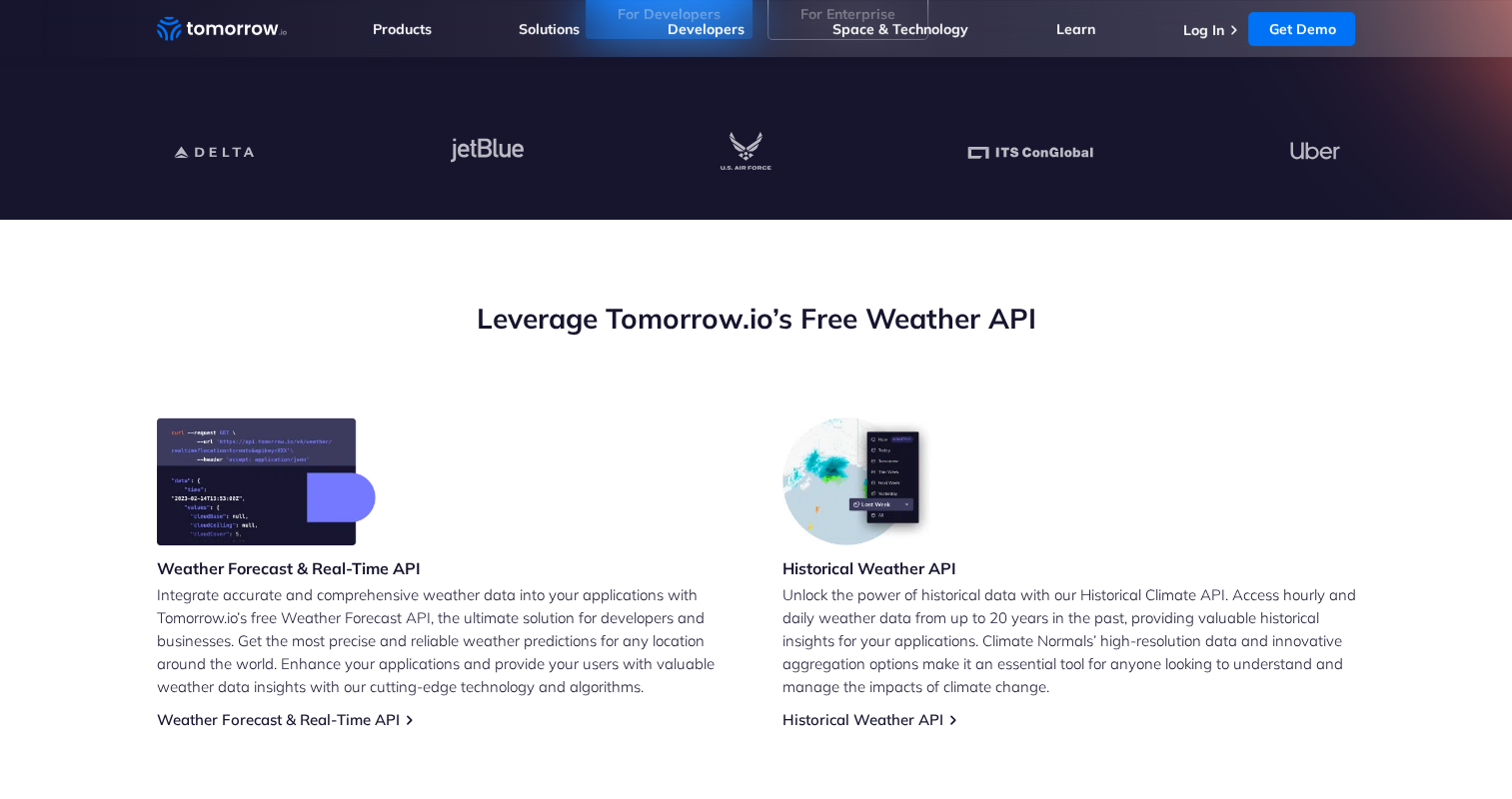 click on "Leverage Tomorrow.io’s Free Weather API
Weather Forecast & Real-Time API Integrate accurate and comprehensive weather data into your applications with Tomorrow.io’s free Weather Forecast API, the ultimate solution for developers and businesses. Get the most precise and reliable weather predictions for any location around the world. Enhance your applications and provide your users with valuable weather data insights with our cutting-edge technology and algorithms. Weather Forecast & Real-Time API
Historical Weather API Unlock the power of historical data with our Historical Climate API. Access hourly and daily weather data from up to 20 years in the past, providing valuable historical insights for your applications. Climate Normals’ high-resolution data and innovative aggregation options make it an essential tool for anyone looking to understand and manage the impacts of climate change. Historical Weather API
Weather Maps API Weather Maps API" at bounding box center [756, 710] 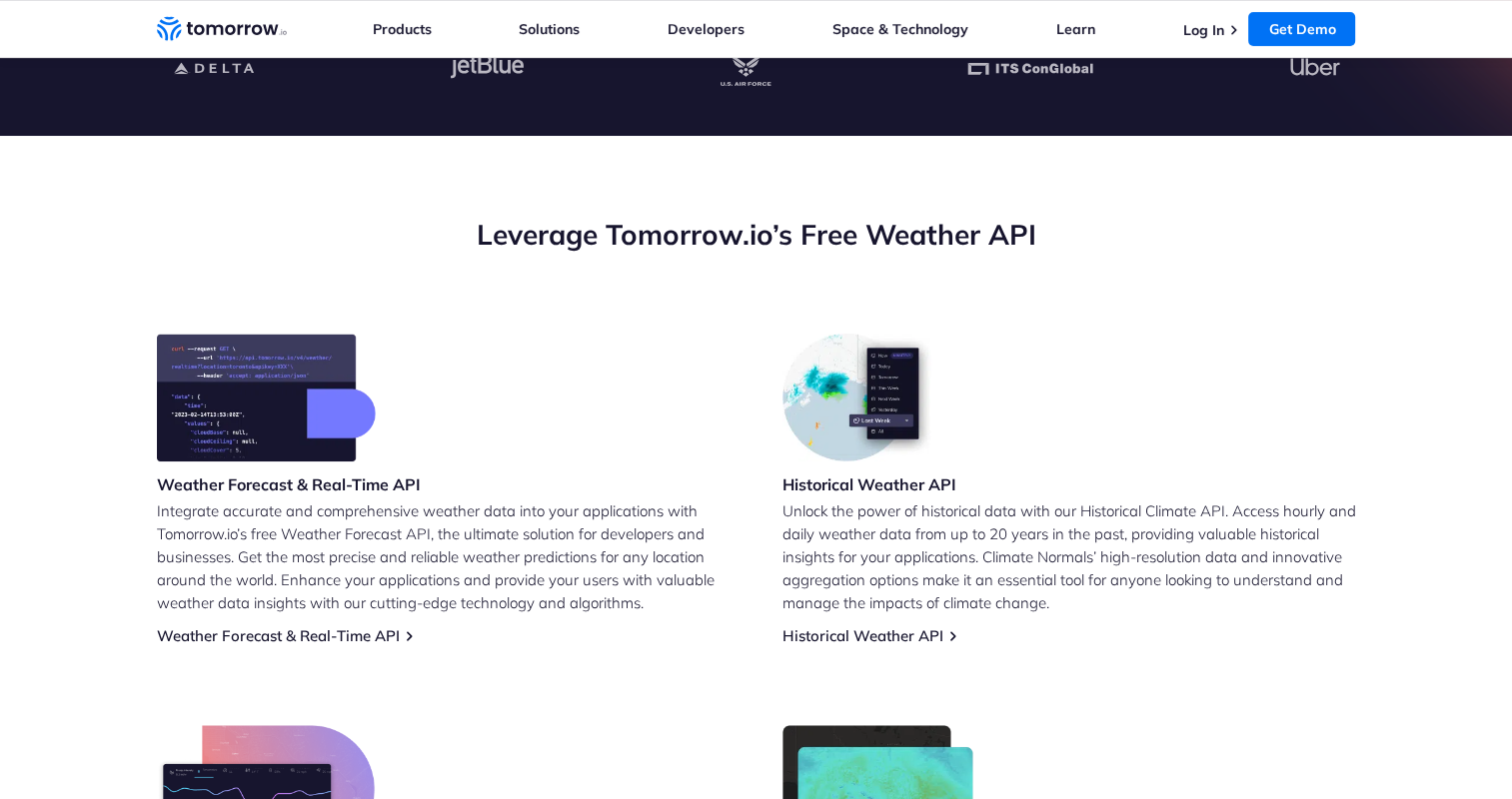 scroll, scrollTop: 699, scrollLeft: 0, axis: vertical 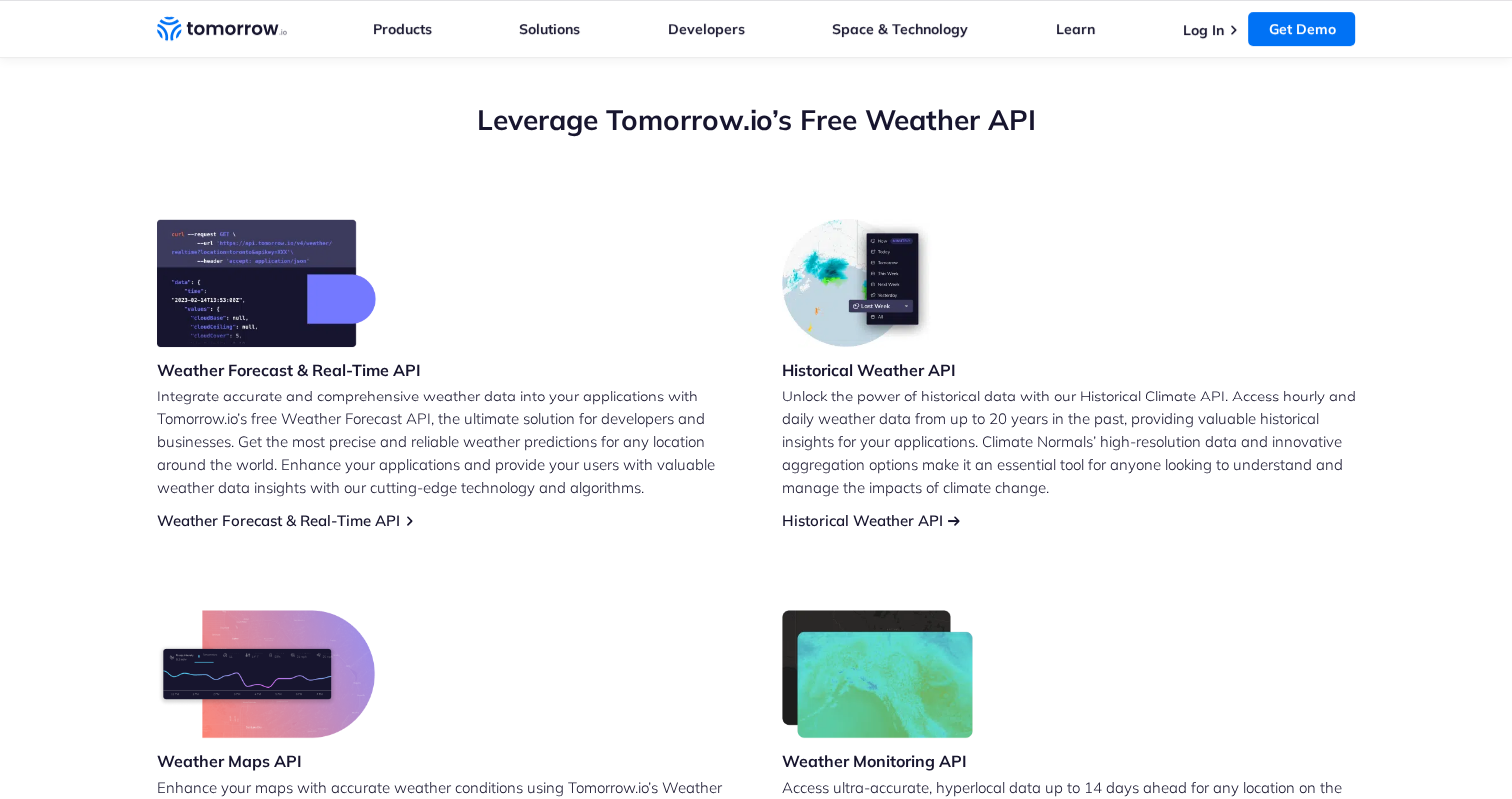 click on "Historical Weather API" at bounding box center (862, 520) 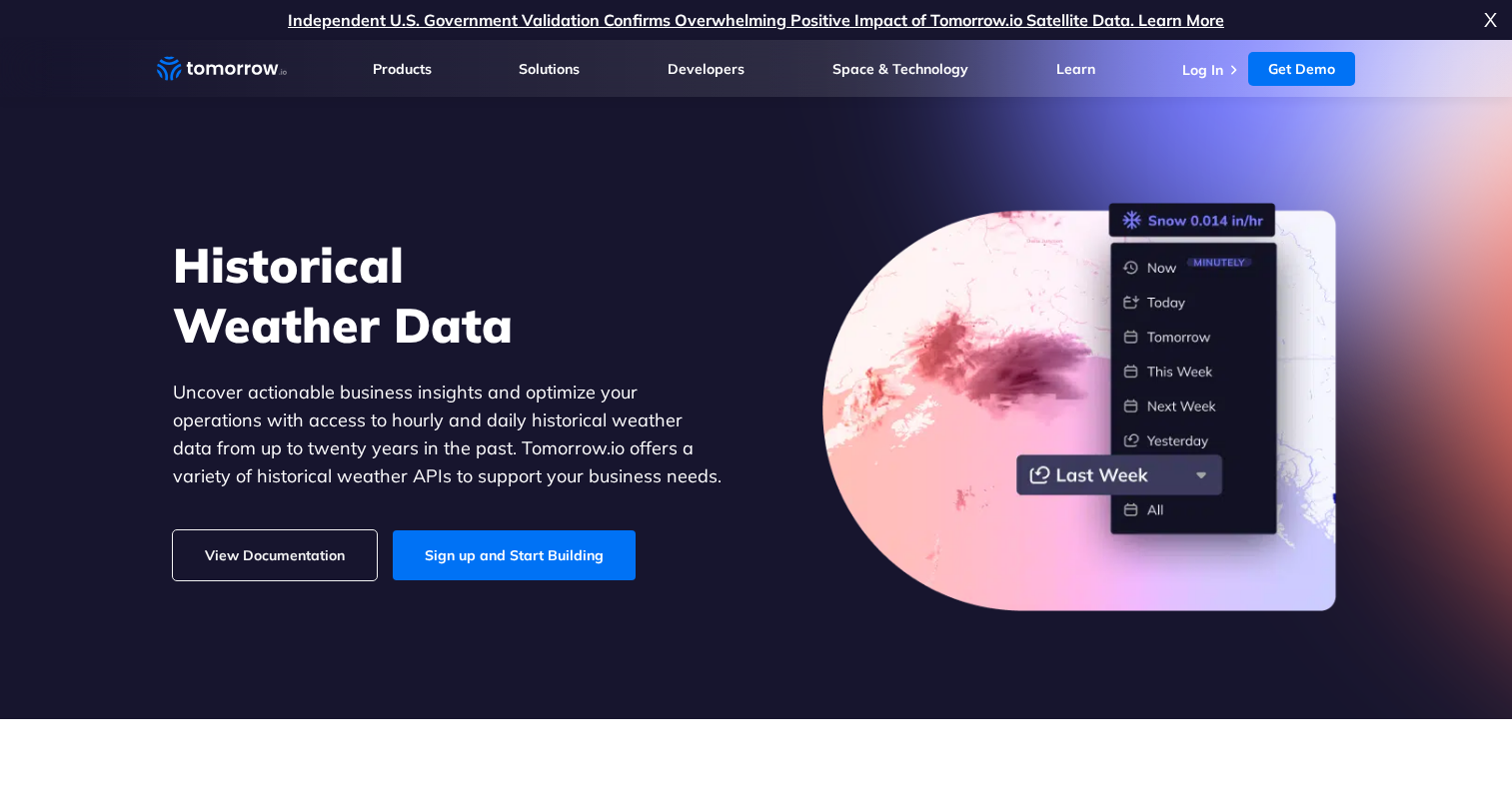 scroll, scrollTop: 66, scrollLeft: 0, axis: vertical 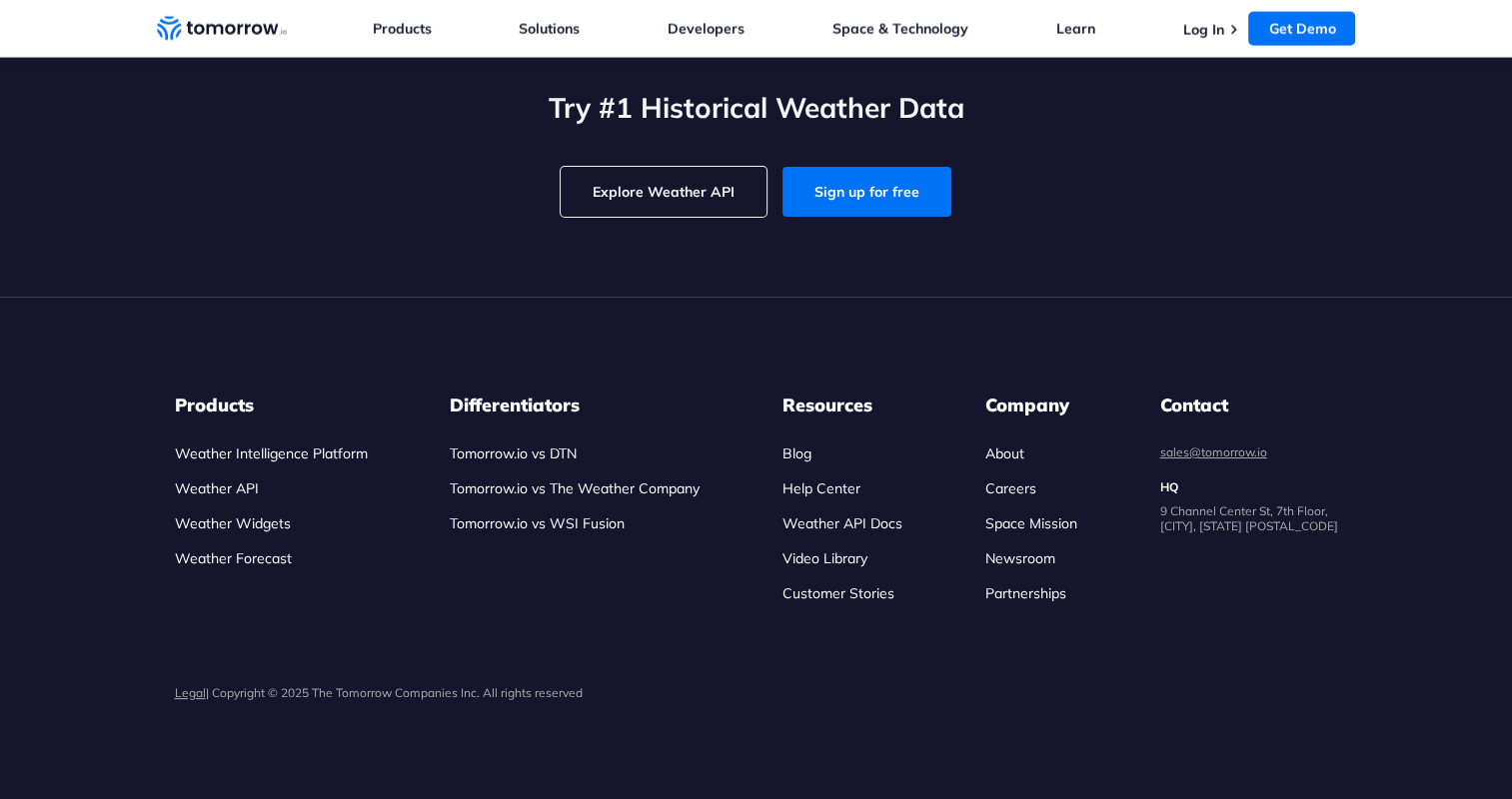 click on "[CITY]" at bounding box center [559, -507] 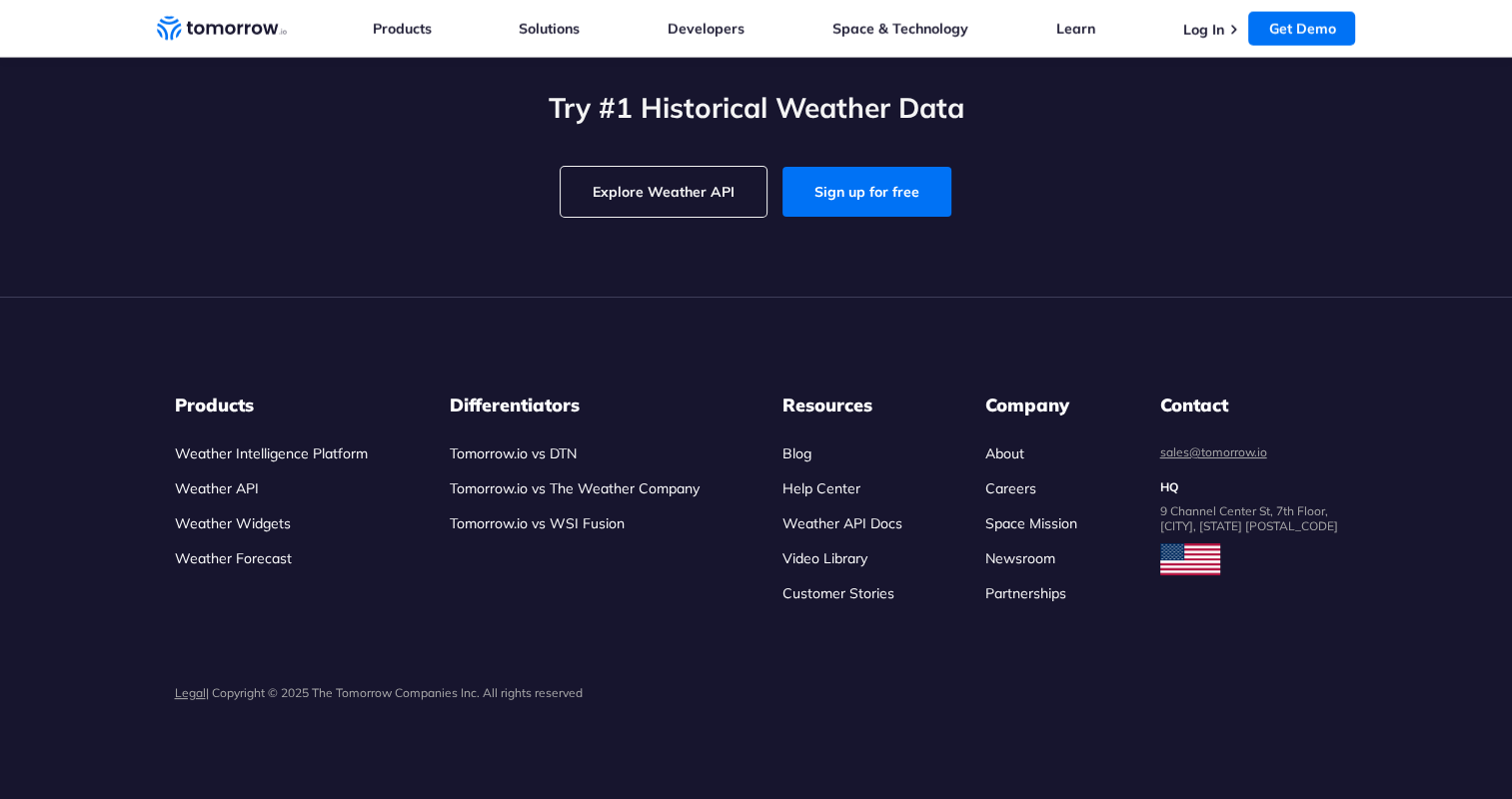 click on "Explore Weather API" at bounding box center [664, 192] 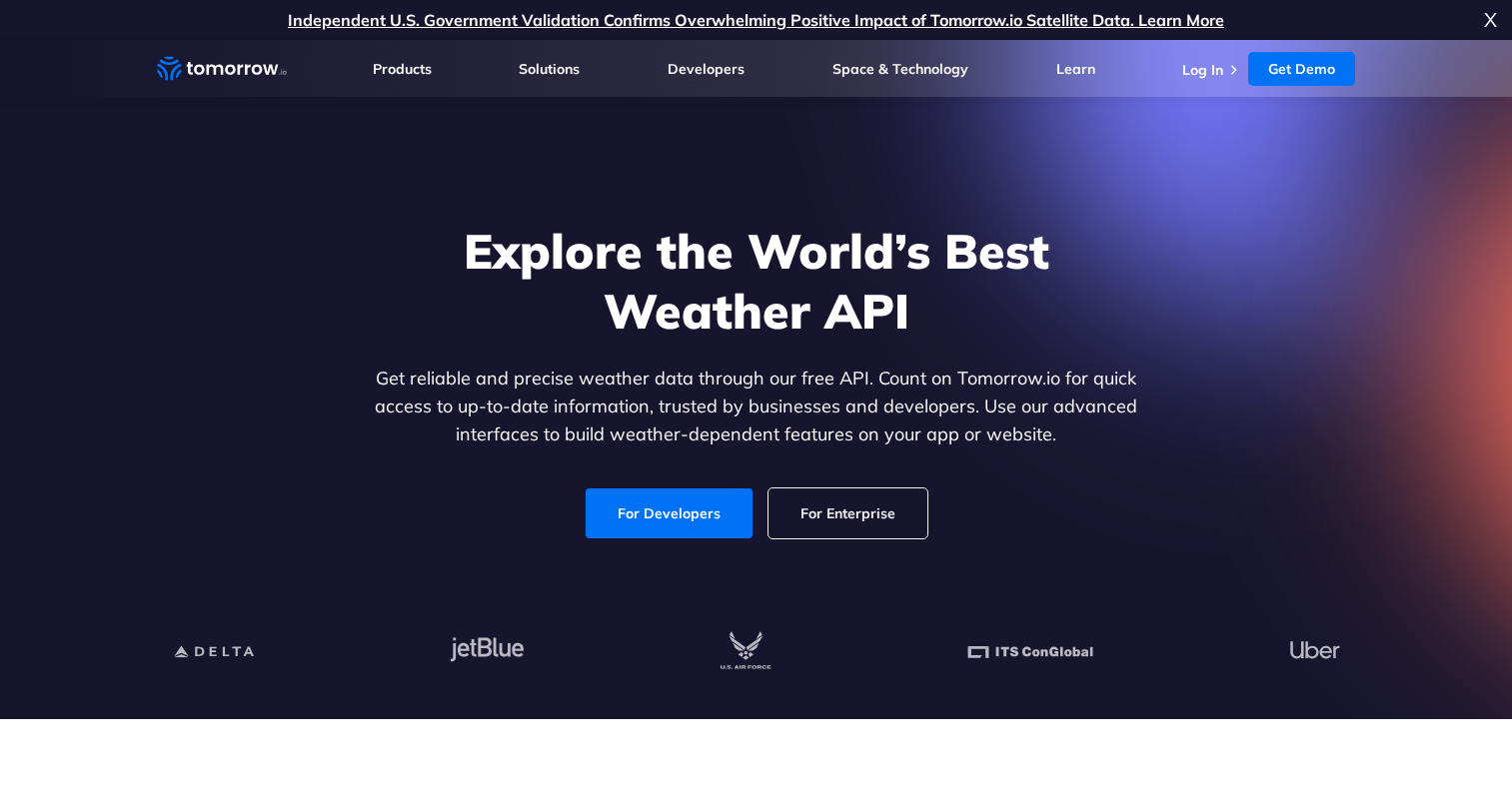 scroll, scrollTop: 0, scrollLeft: 0, axis: both 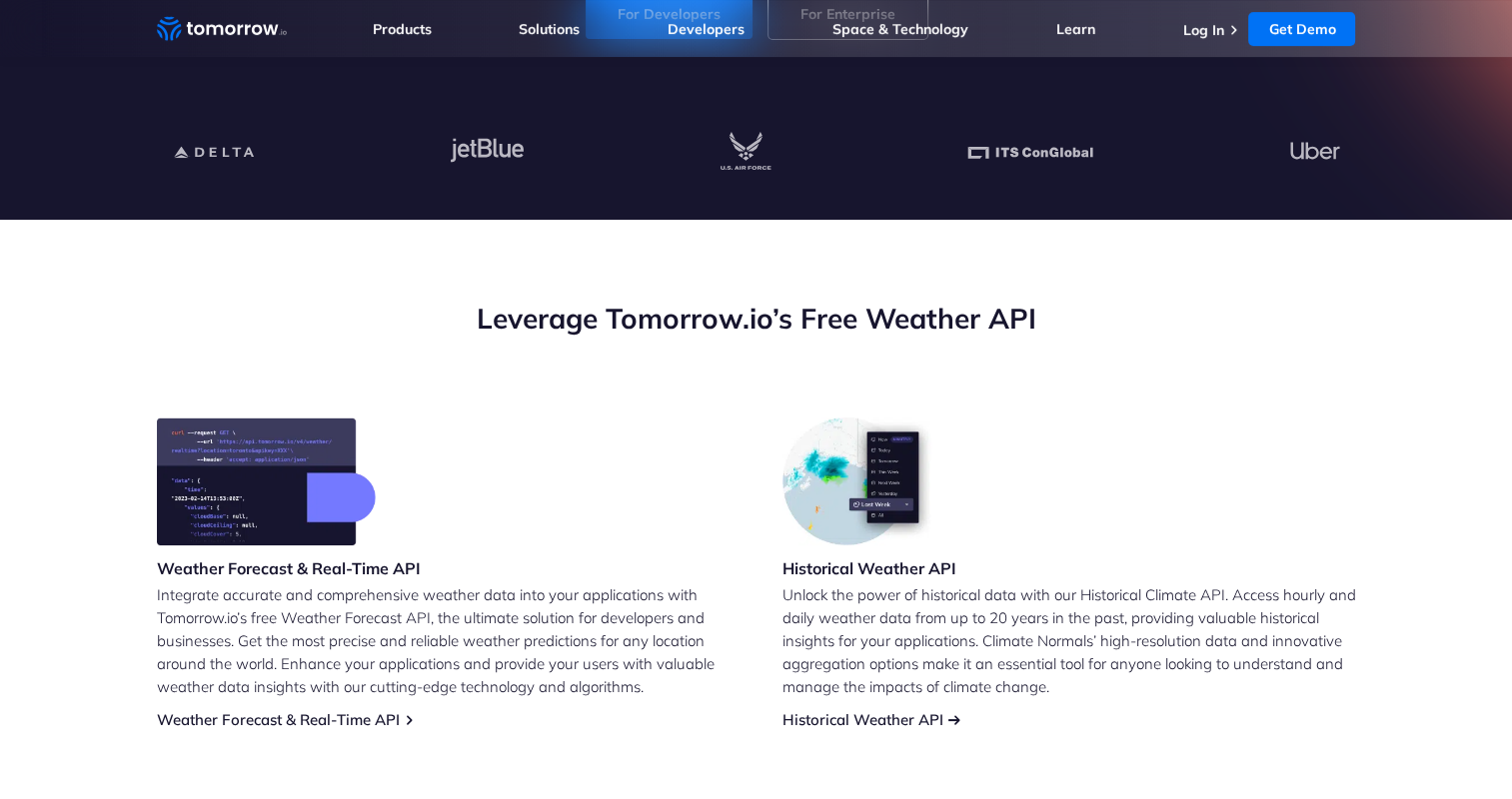 click on "Historical Weather API" at bounding box center (862, 719) 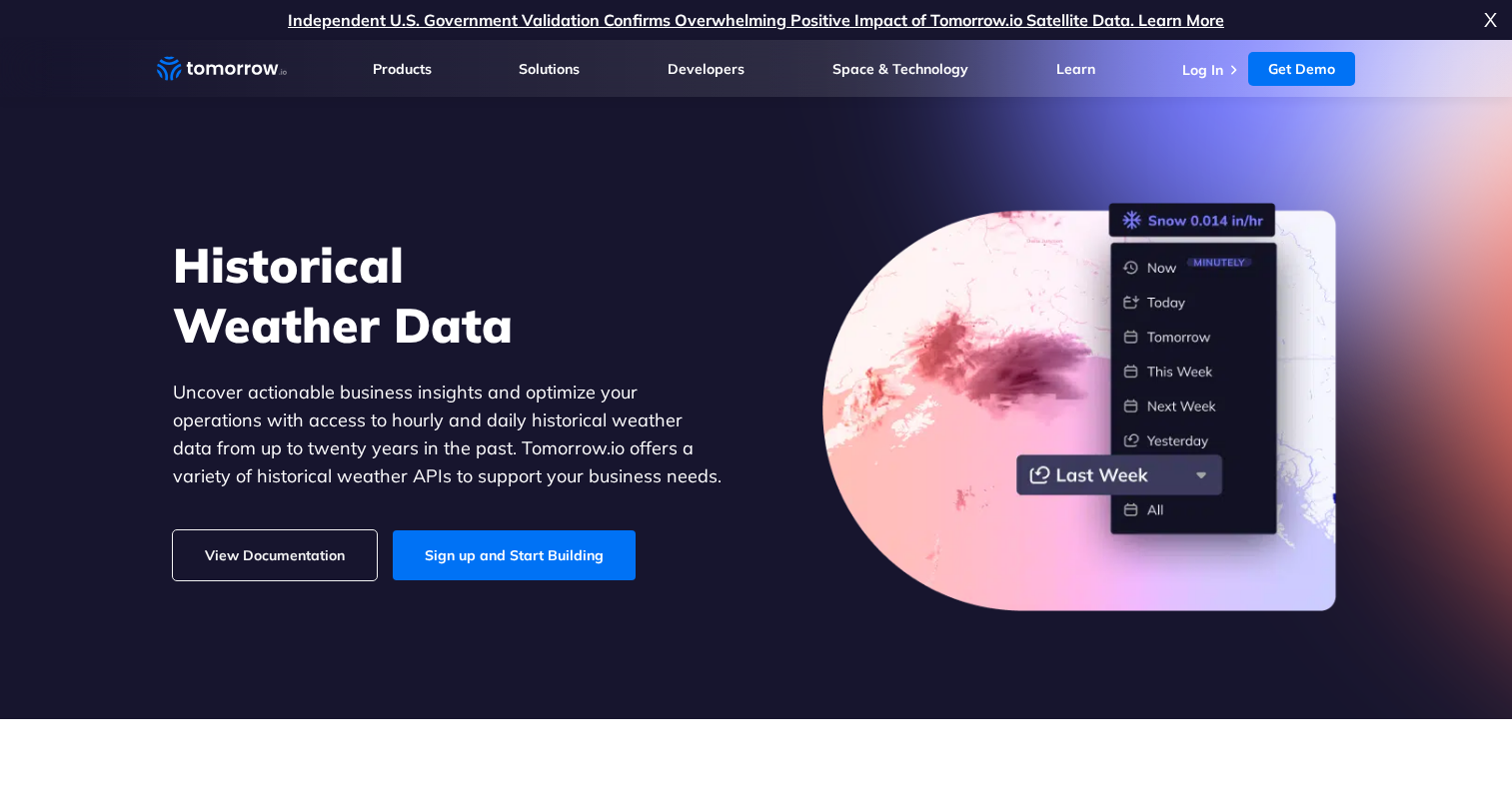 scroll, scrollTop: 0, scrollLeft: 0, axis: both 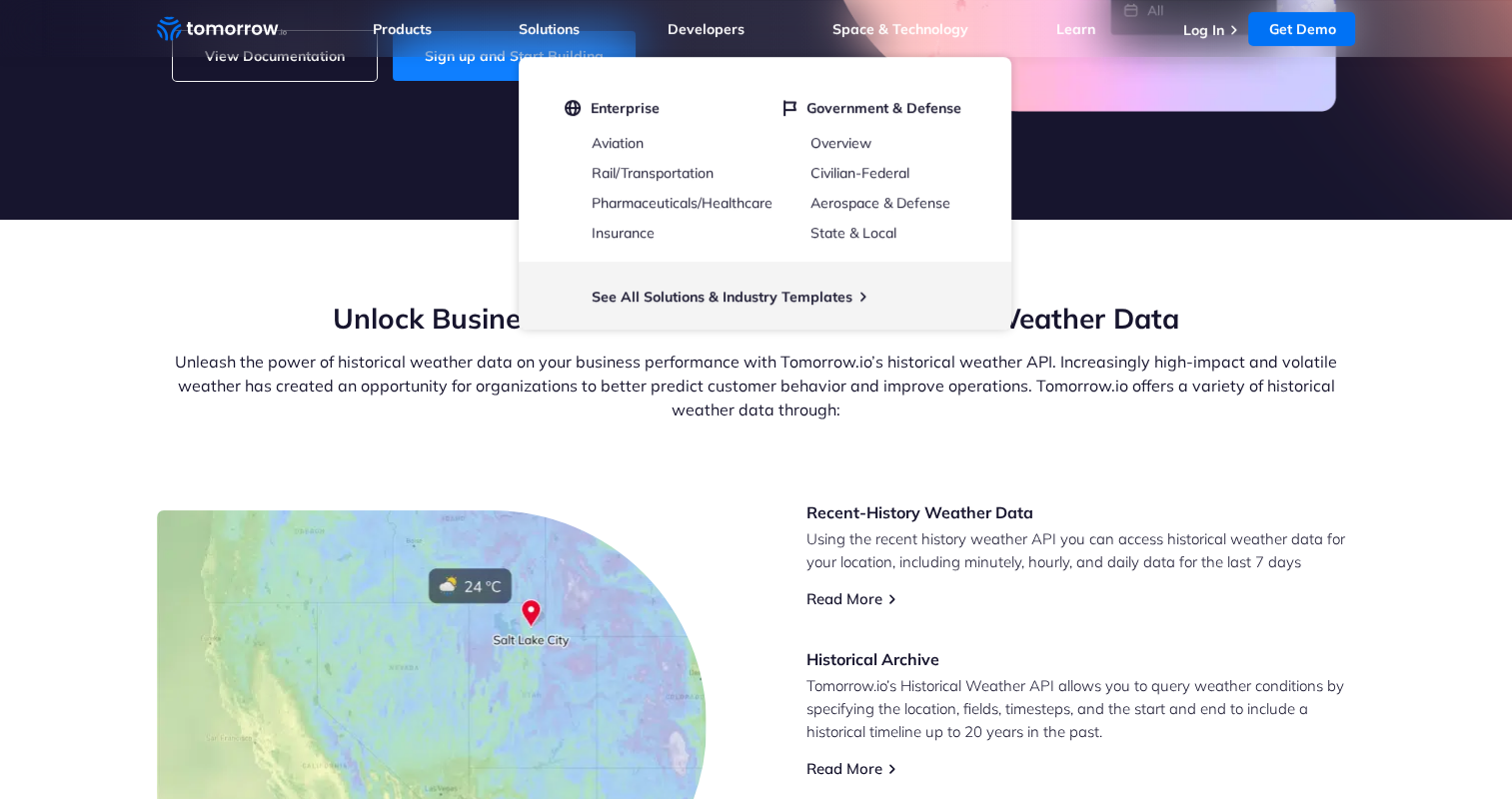 click on "Sign up and Start Building" at bounding box center (514, 56) 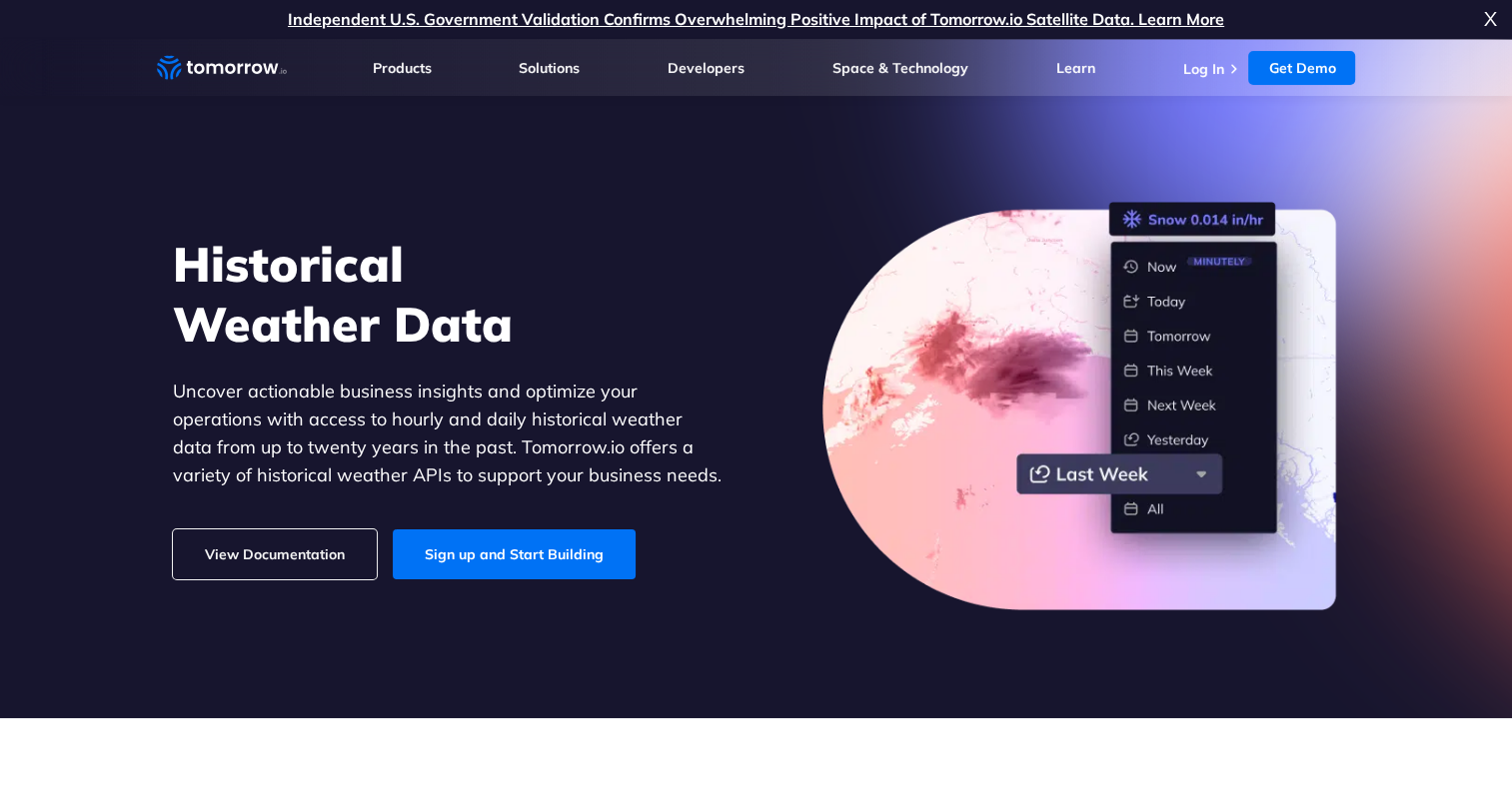 scroll, scrollTop: 0, scrollLeft: 0, axis: both 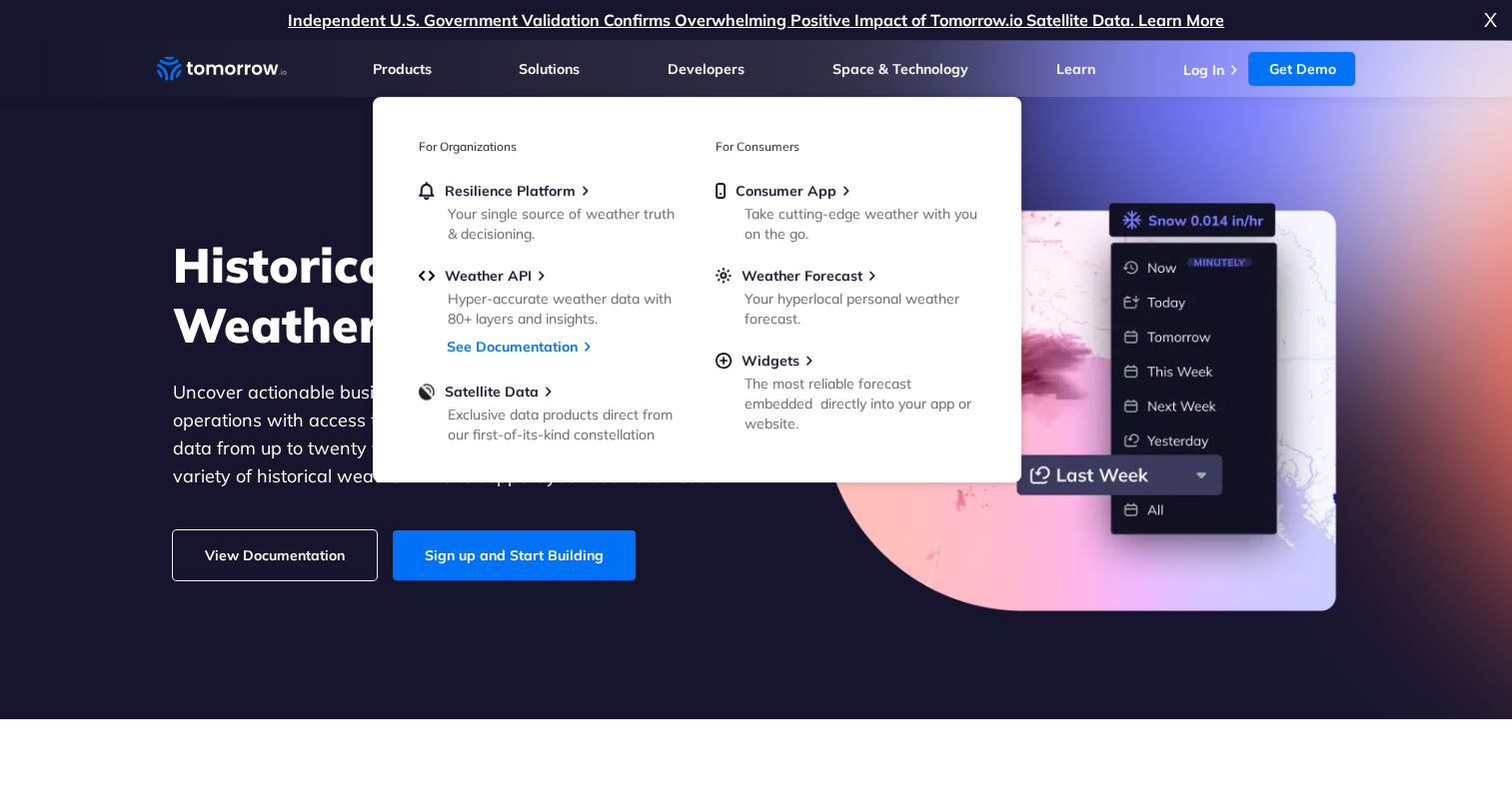 click on "Historical  Weather Data
Uncover actionable business insights and optimize your operations with access to hourly and daily historical weather data from up to twenty years in the past. Tomorrow.io offers a variety of historical weather APIs to support your business needs.
View Documentation
Sign up and Start Building" at bounding box center [756, 380] 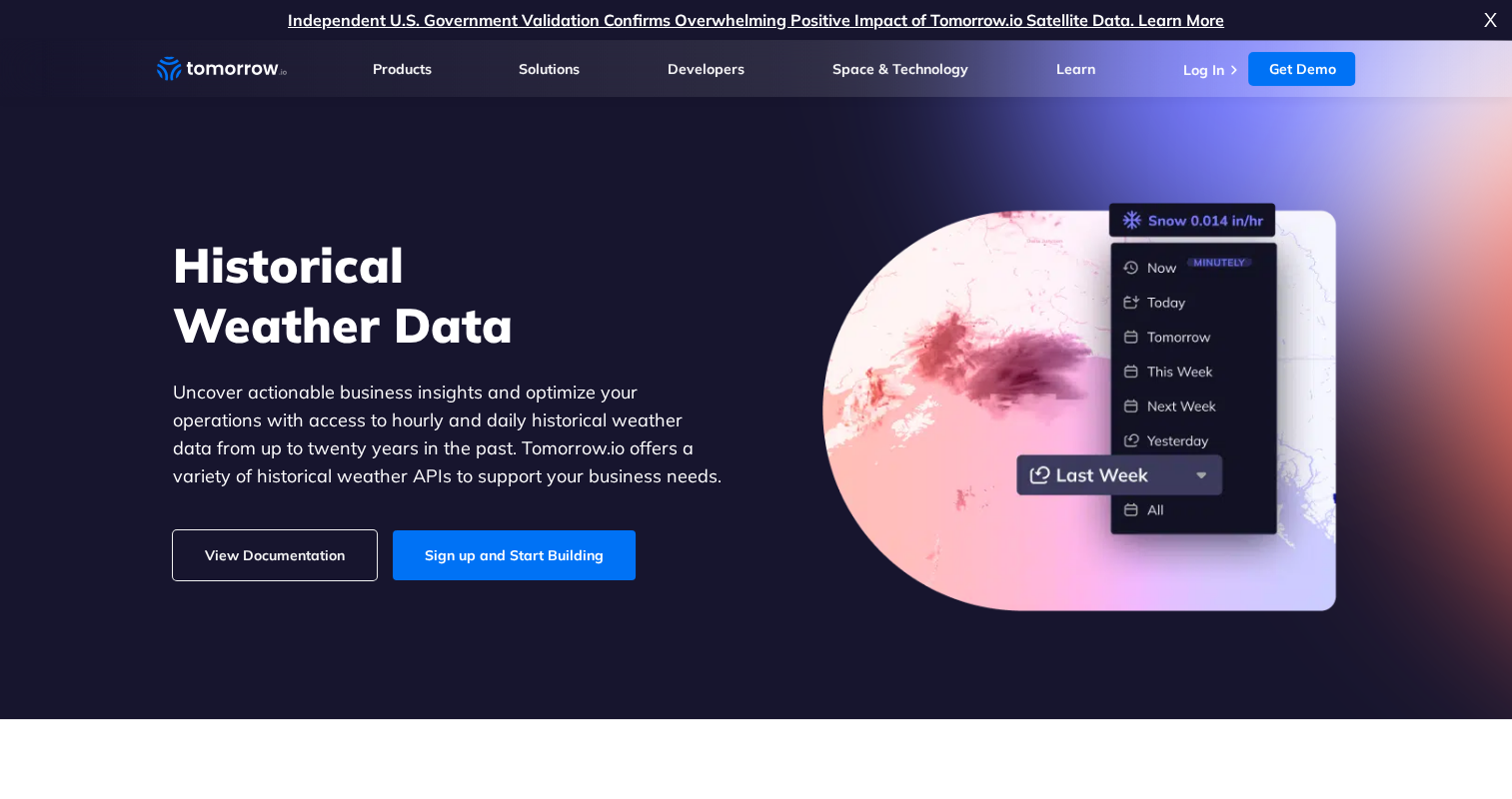 click on "Historical  Weather Data
Uncover actionable business insights and optimize your operations with access to hourly and daily historical weather data from up to twenty years in the past. Tomorrow.io offers a variety of historical weather APIs to support your business needs.
View Documentation
Sign up and Start Building" at bounding box center [756, 406] 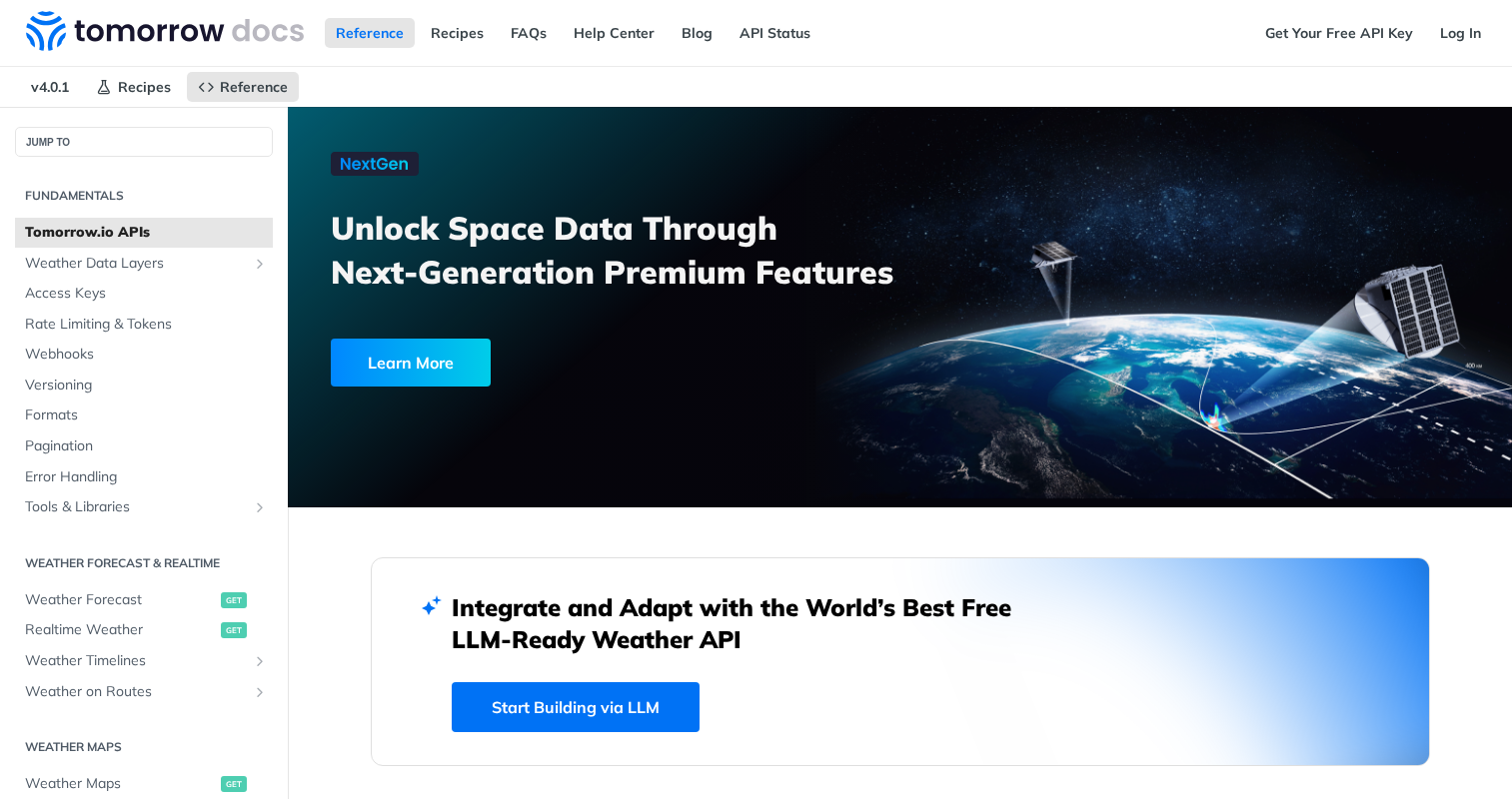 scroll, scrollTop: 0, scrollLeft: 0, axis: both 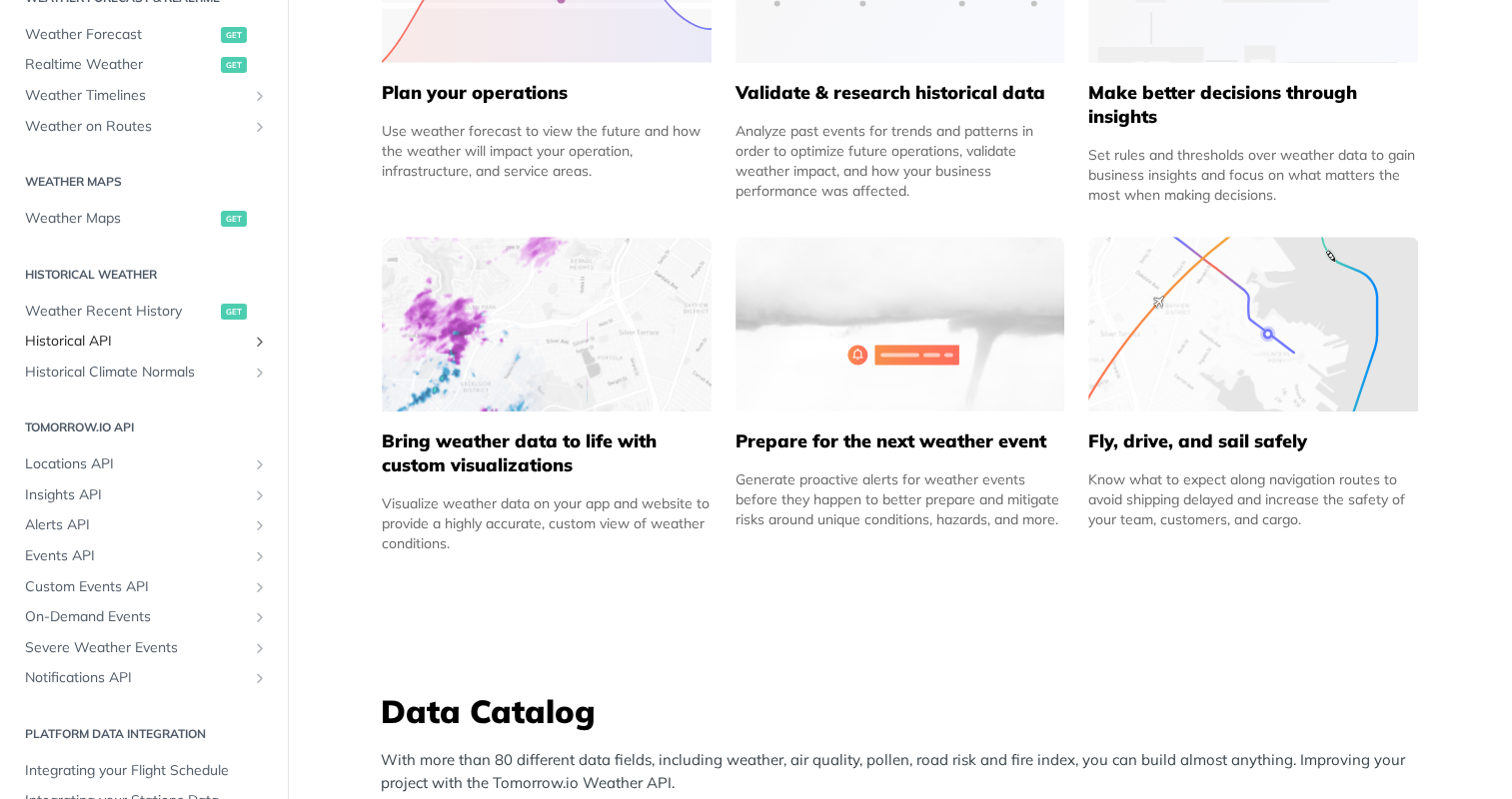 click on "Historical API" at bounding box center [136, 342] 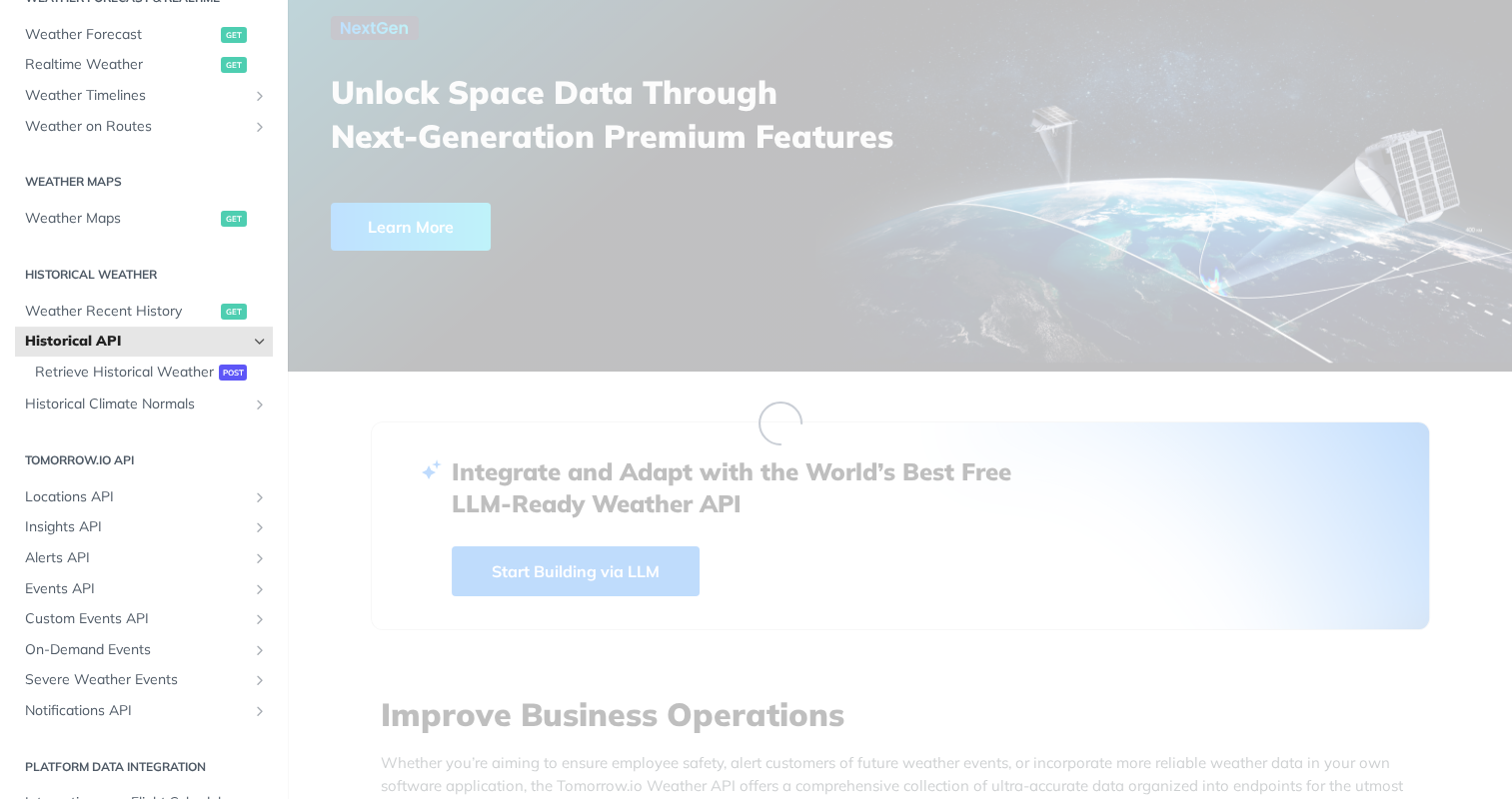 scroll, scrollTop: 0, scrollLeft: 0, axis: both 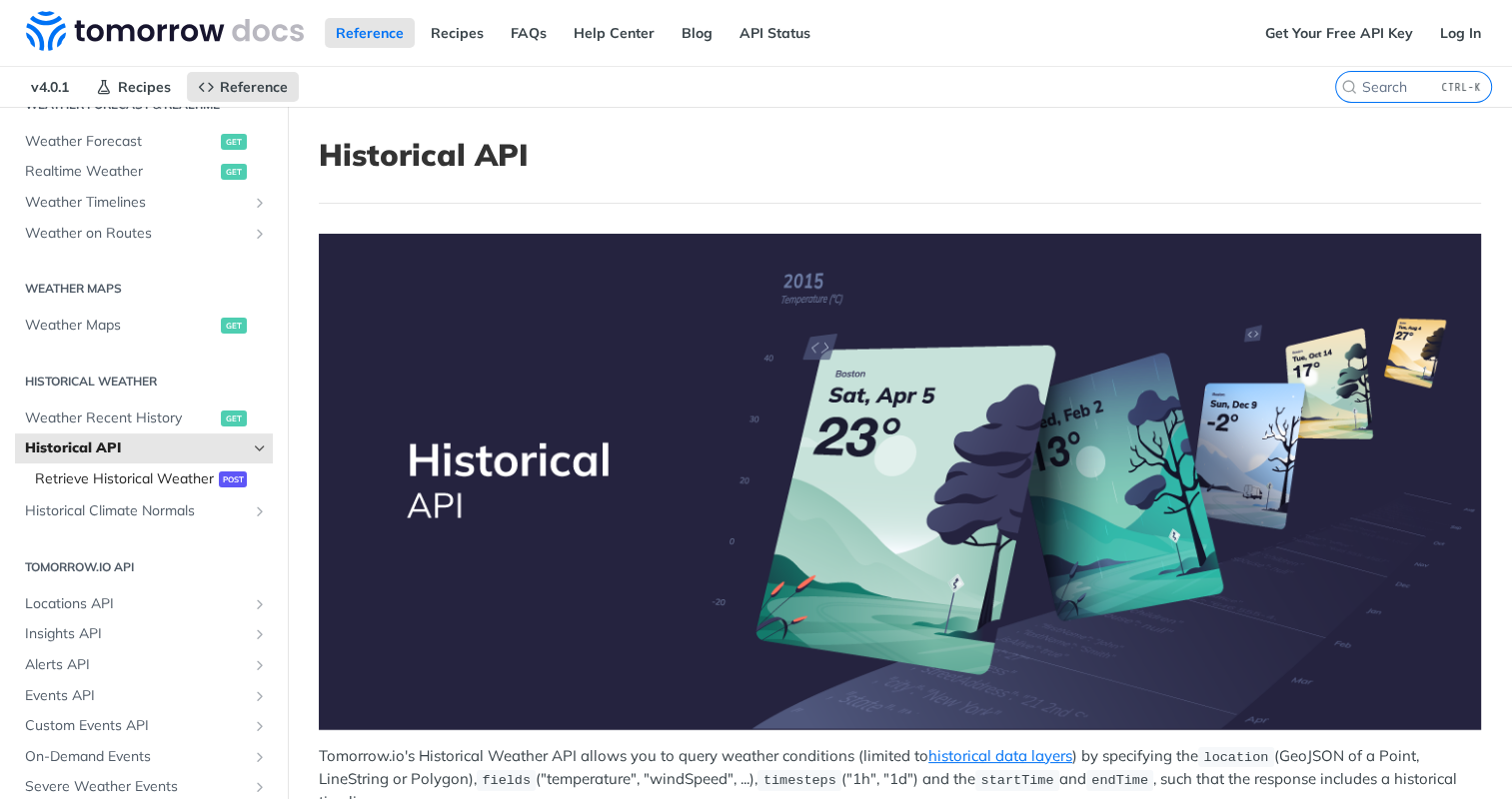 click on "Retrieve Historical Weather" at bounding box center [124, 479] 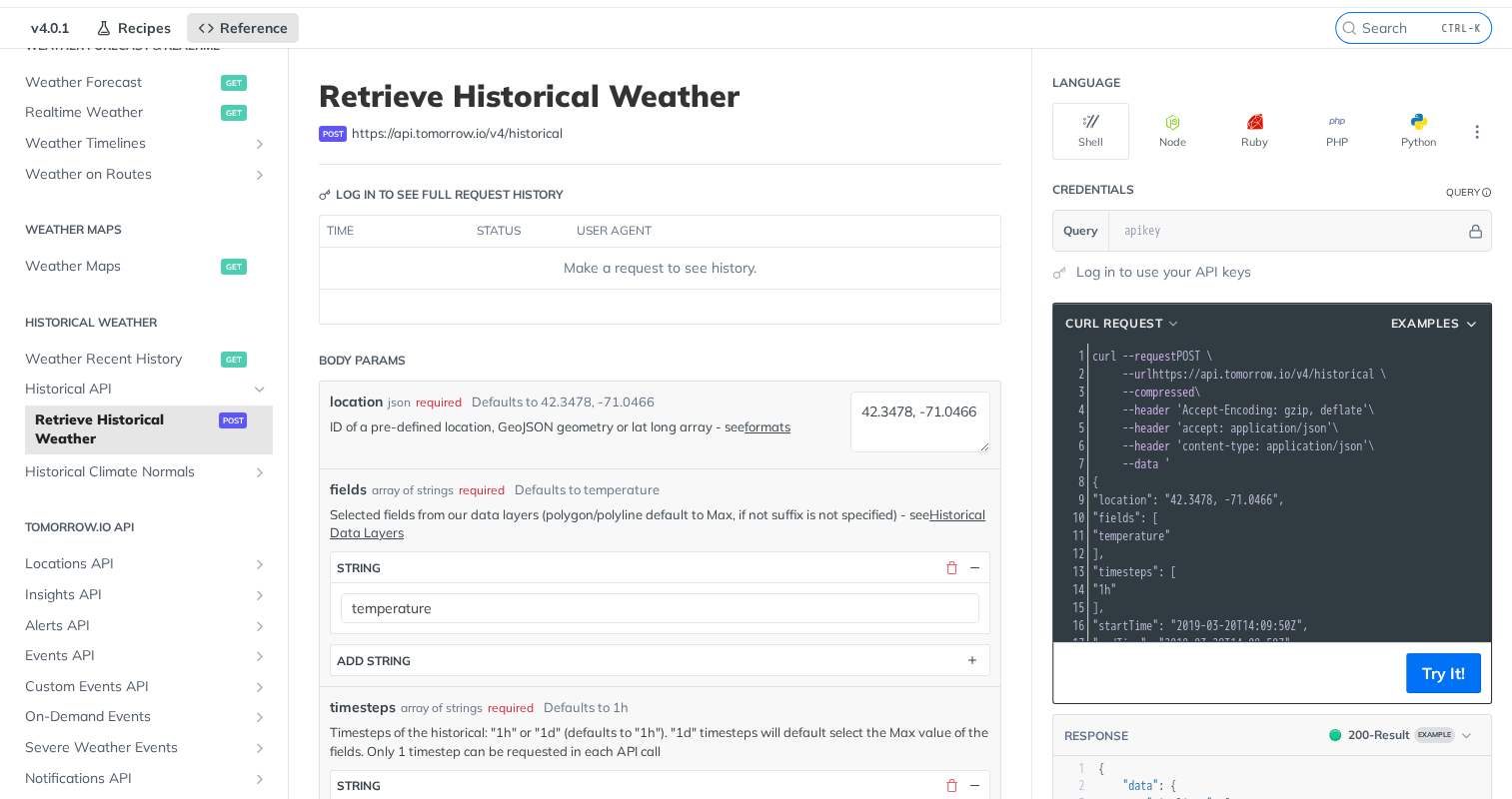 scroll, scrollTop: 0, scrollLeft: 0, axis: both 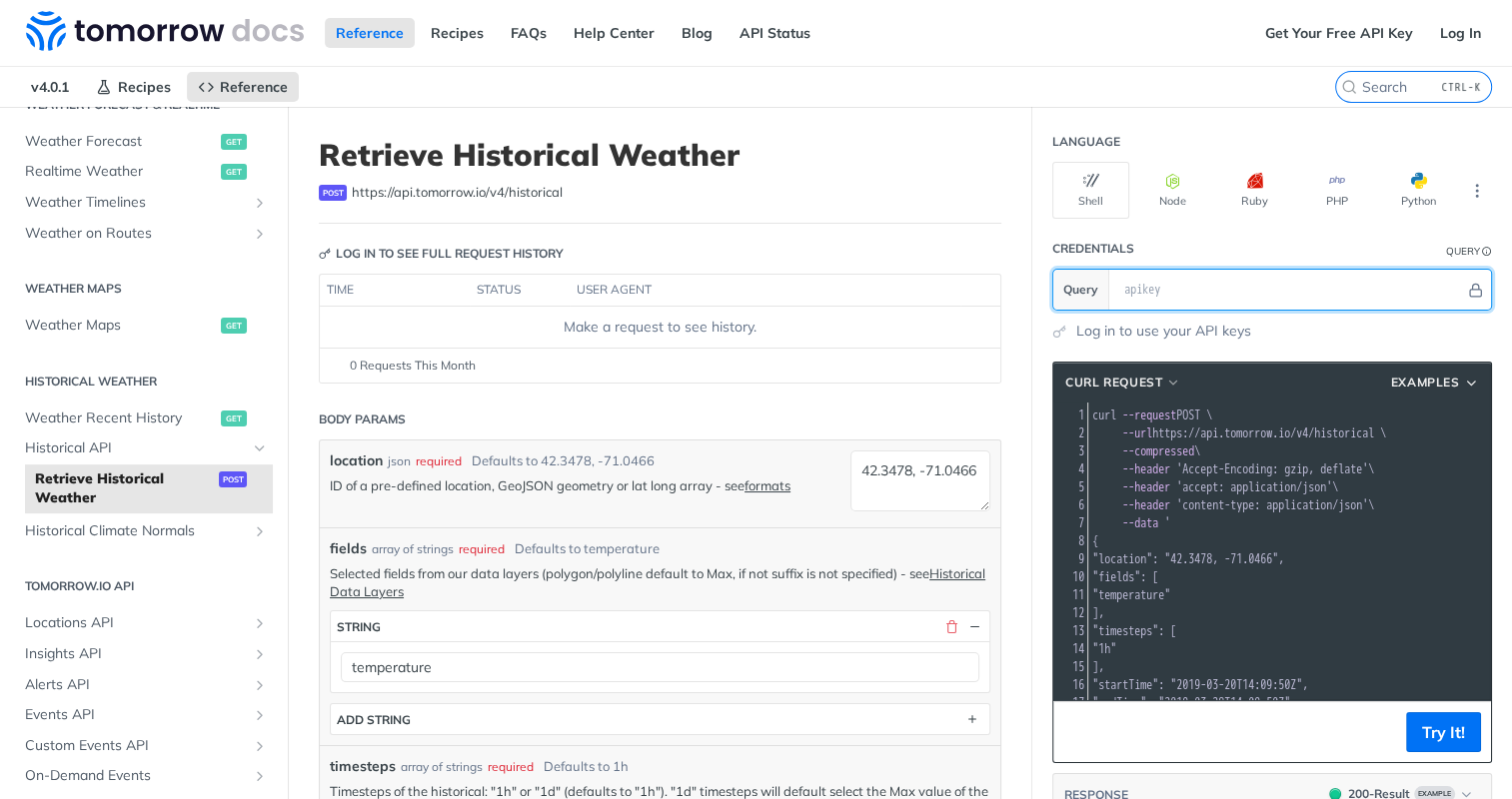 click at bounding box center (1289, 290) 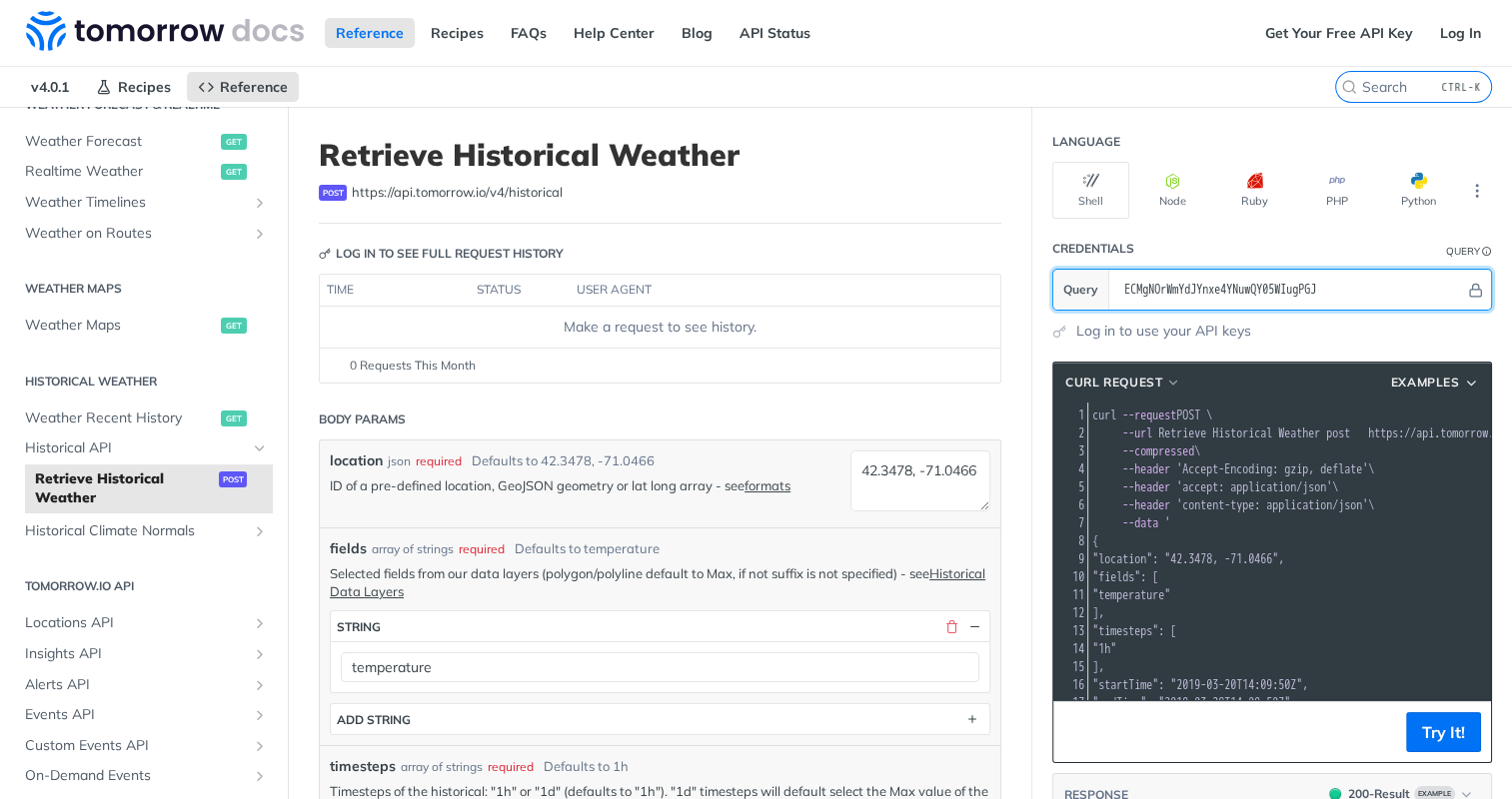 scroll, scrollTop: 56, scrollLeft: 0, axis: vertical 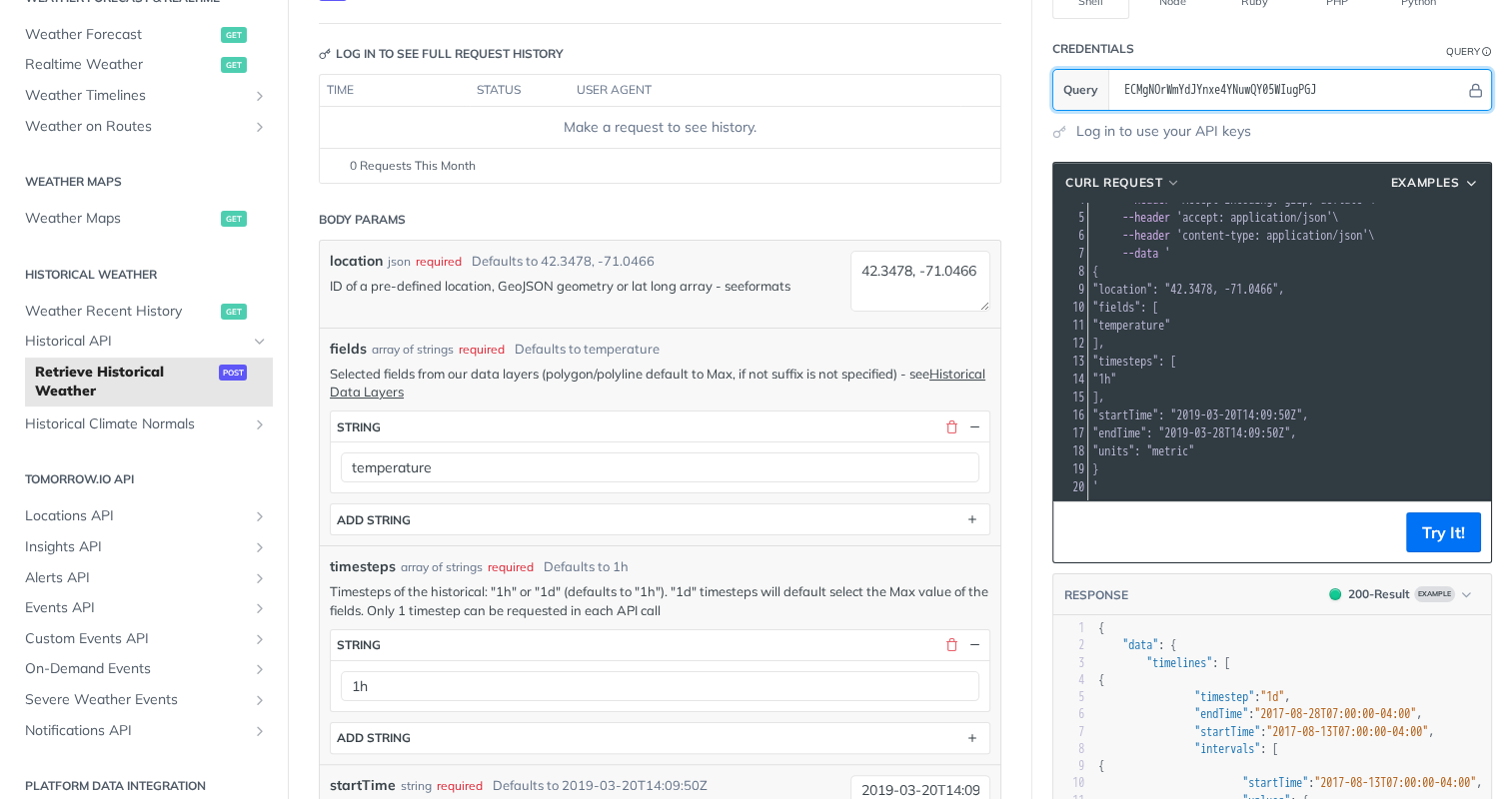 type on "ECMgNOrWmYdJYnxe4YNuwQY05WIugPGJ" 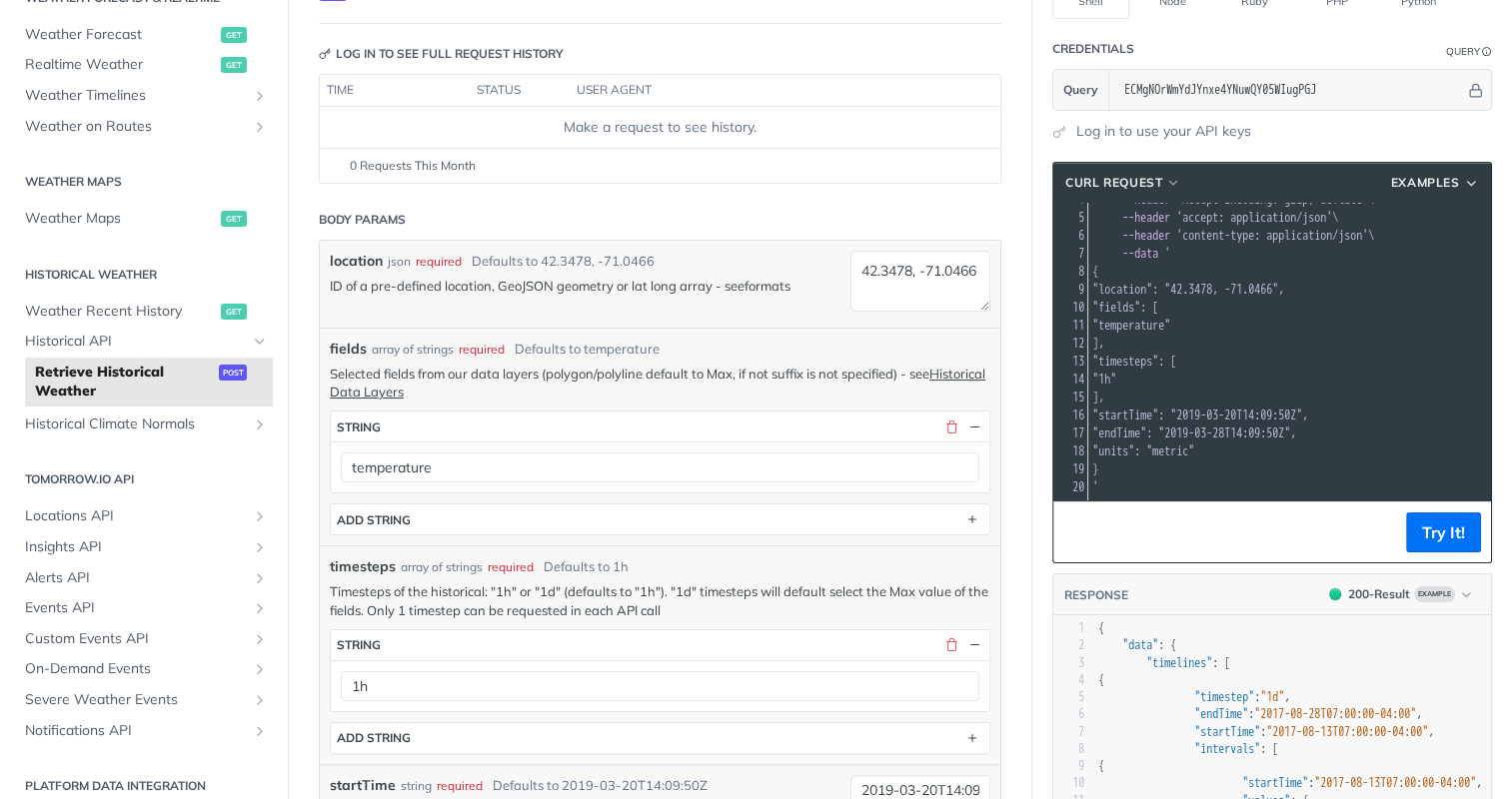 click on "formats" at bounding box center (767, 286) 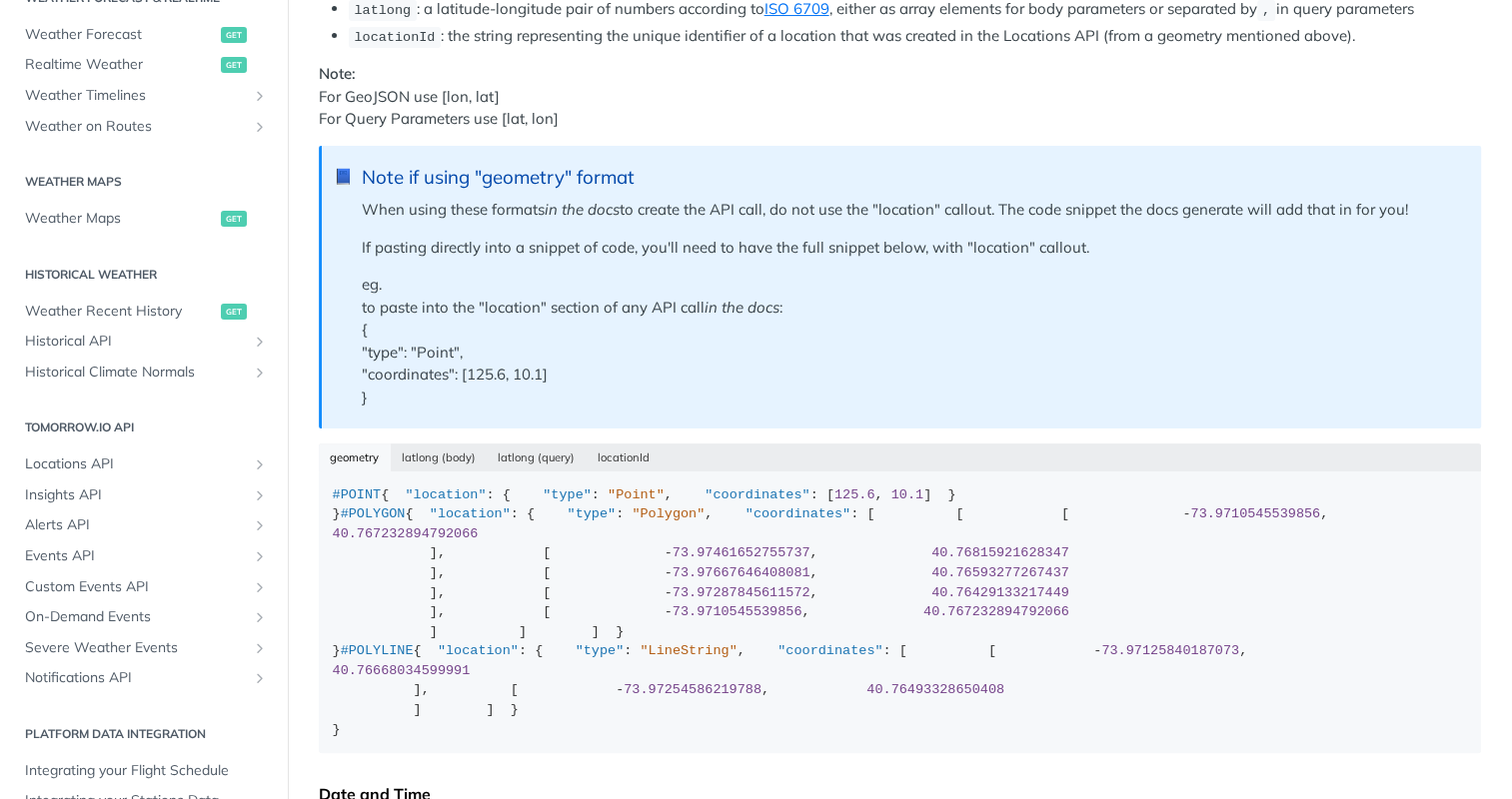 scroll, scrollTop: 429, scrollLeft: 0, axis: vertical 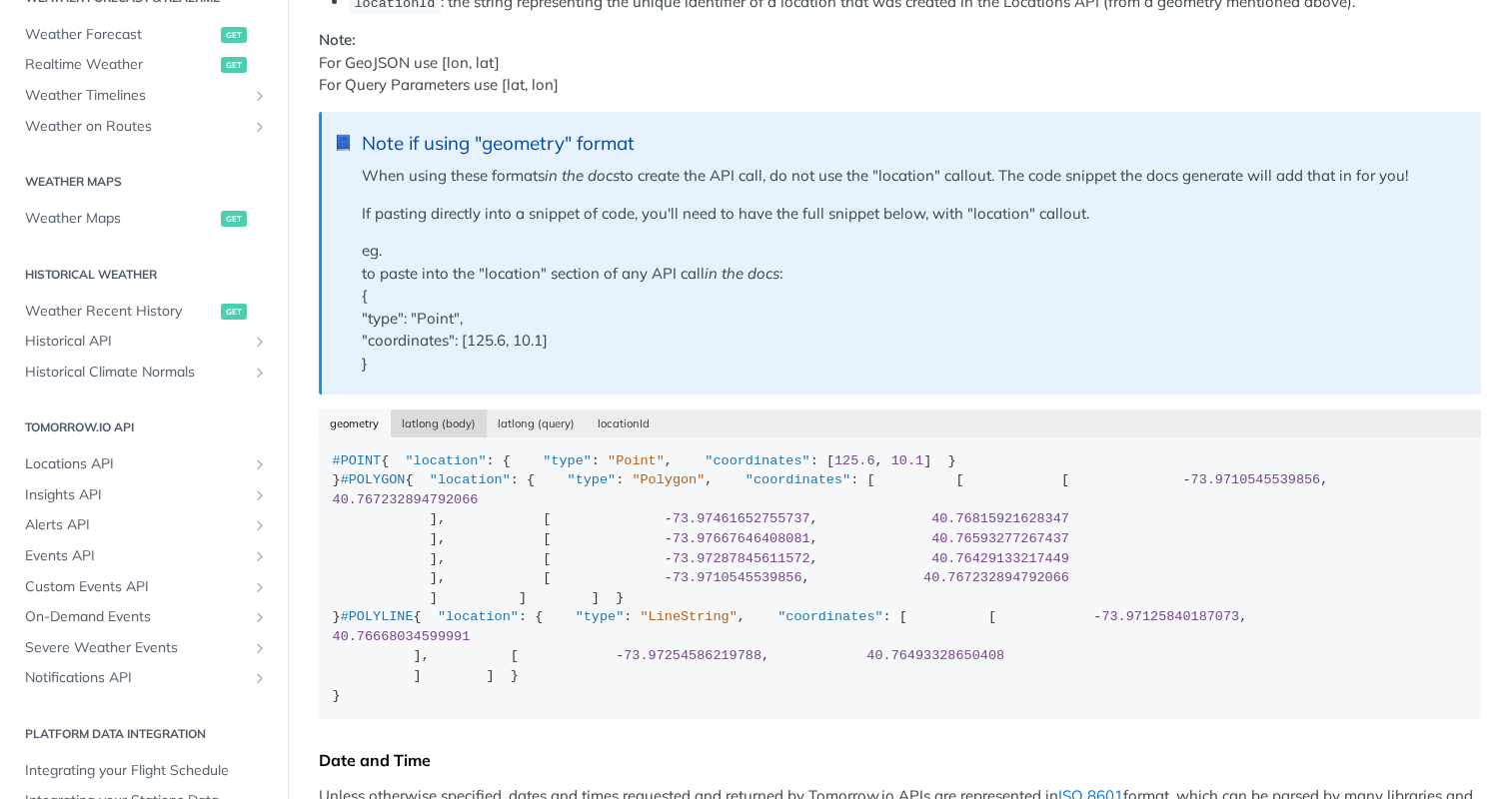 click on "latlong (body)" at bounding box center (439, 423) 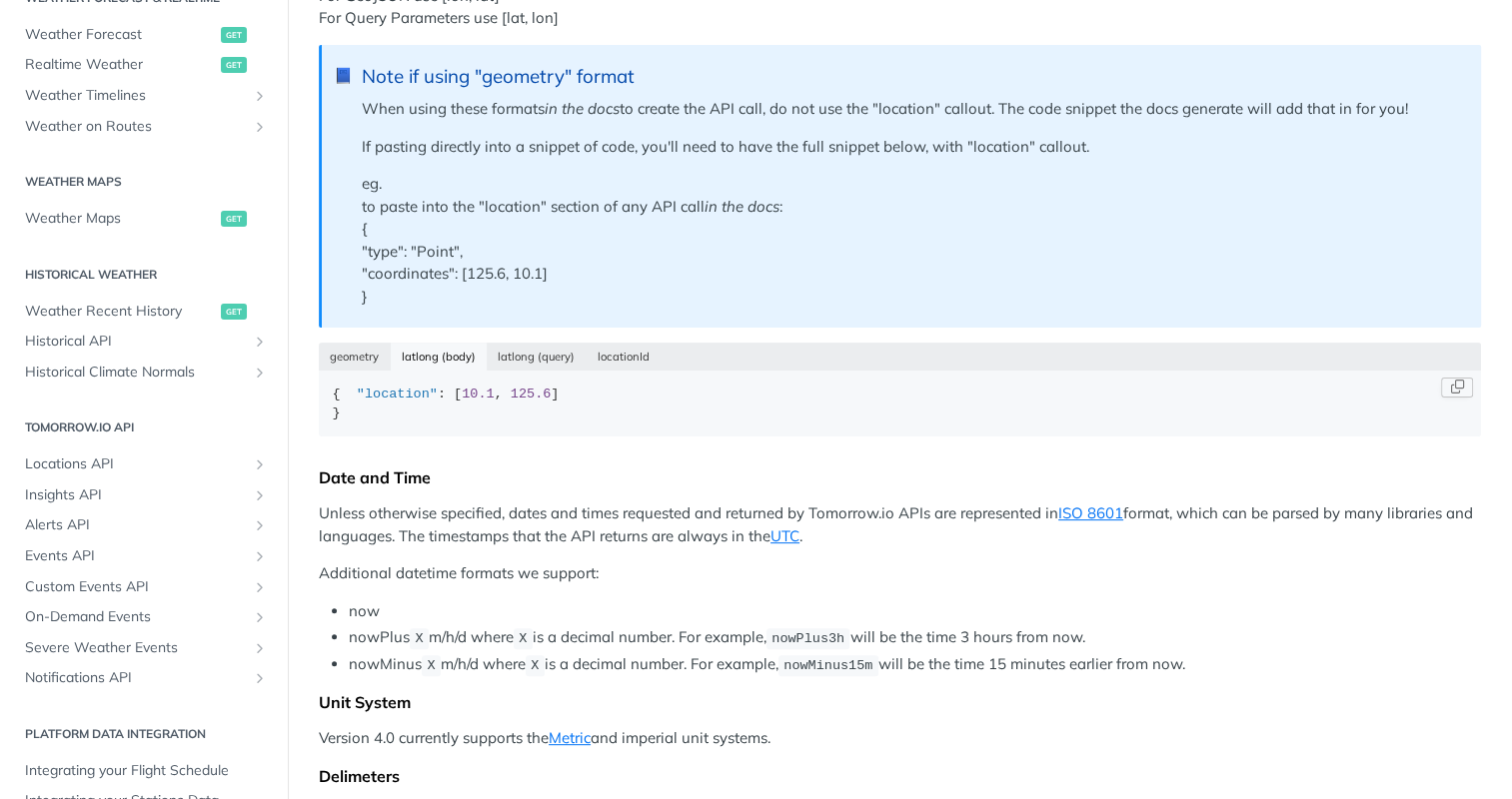 scroll, scrollTop: 529, scrollLeft: 0, axis: vertical 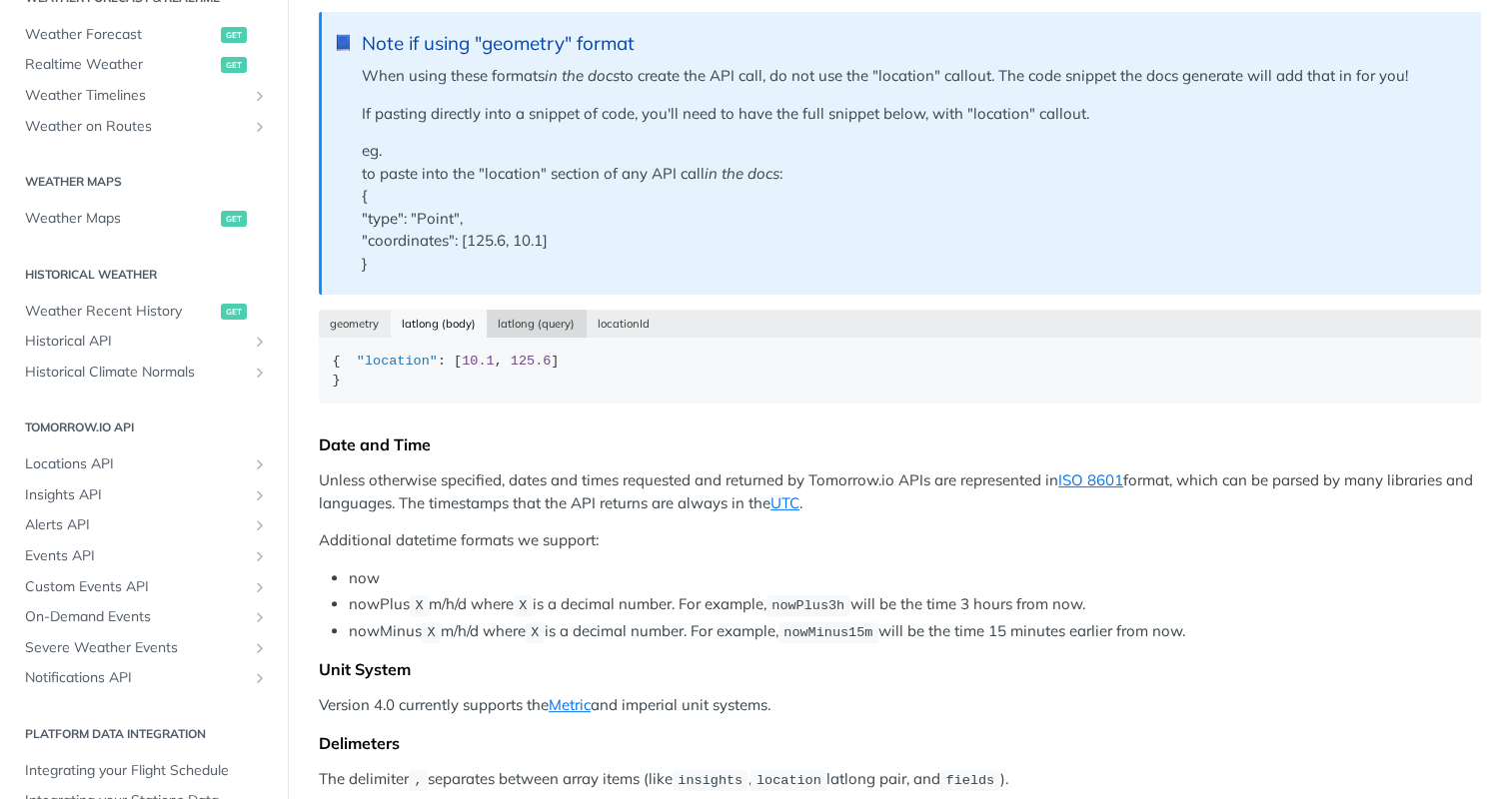 click on "latlong (query)" at bounding box center [537, 324] 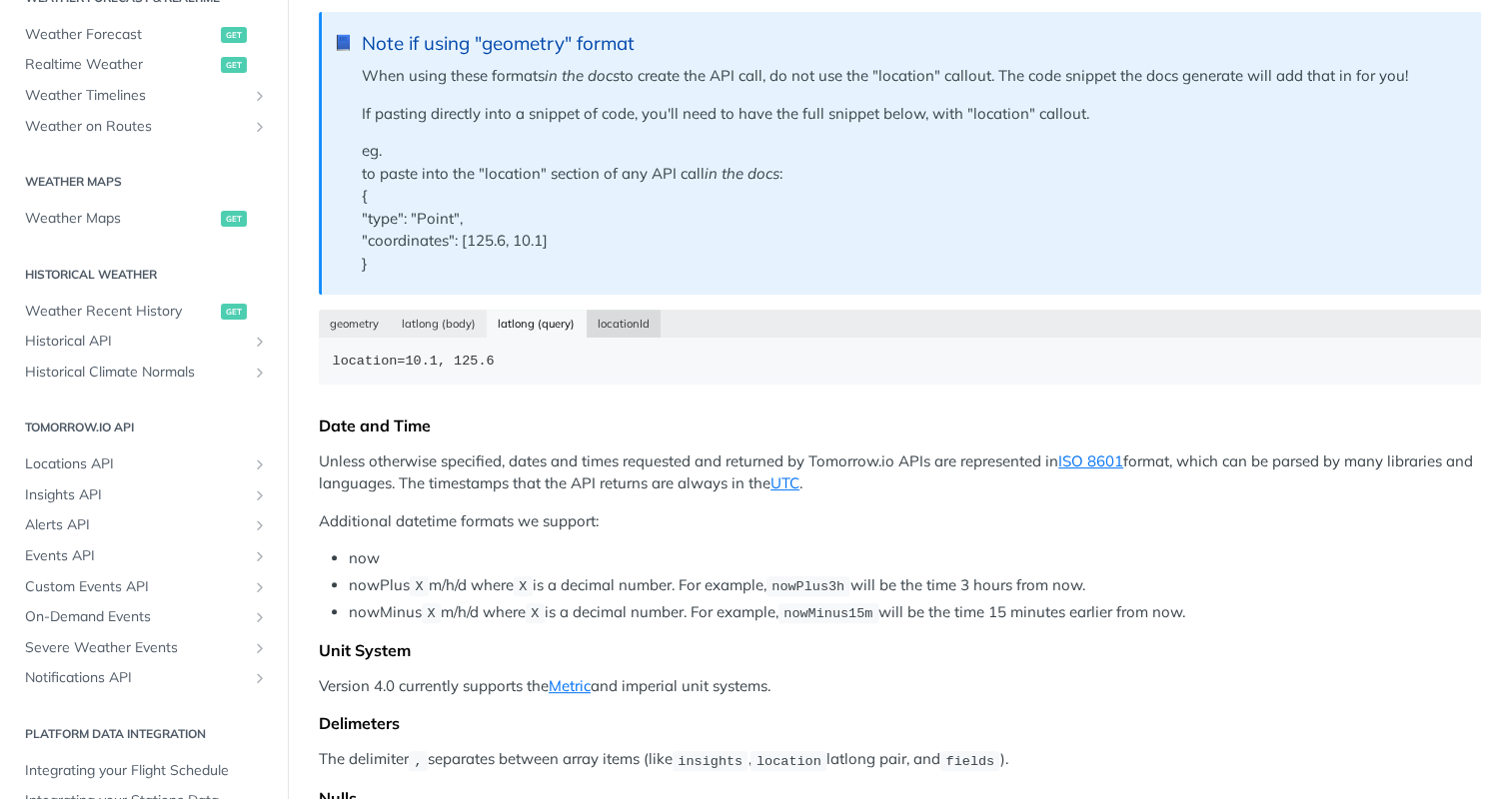 click on "locationId" at bounding box center (624, 324) 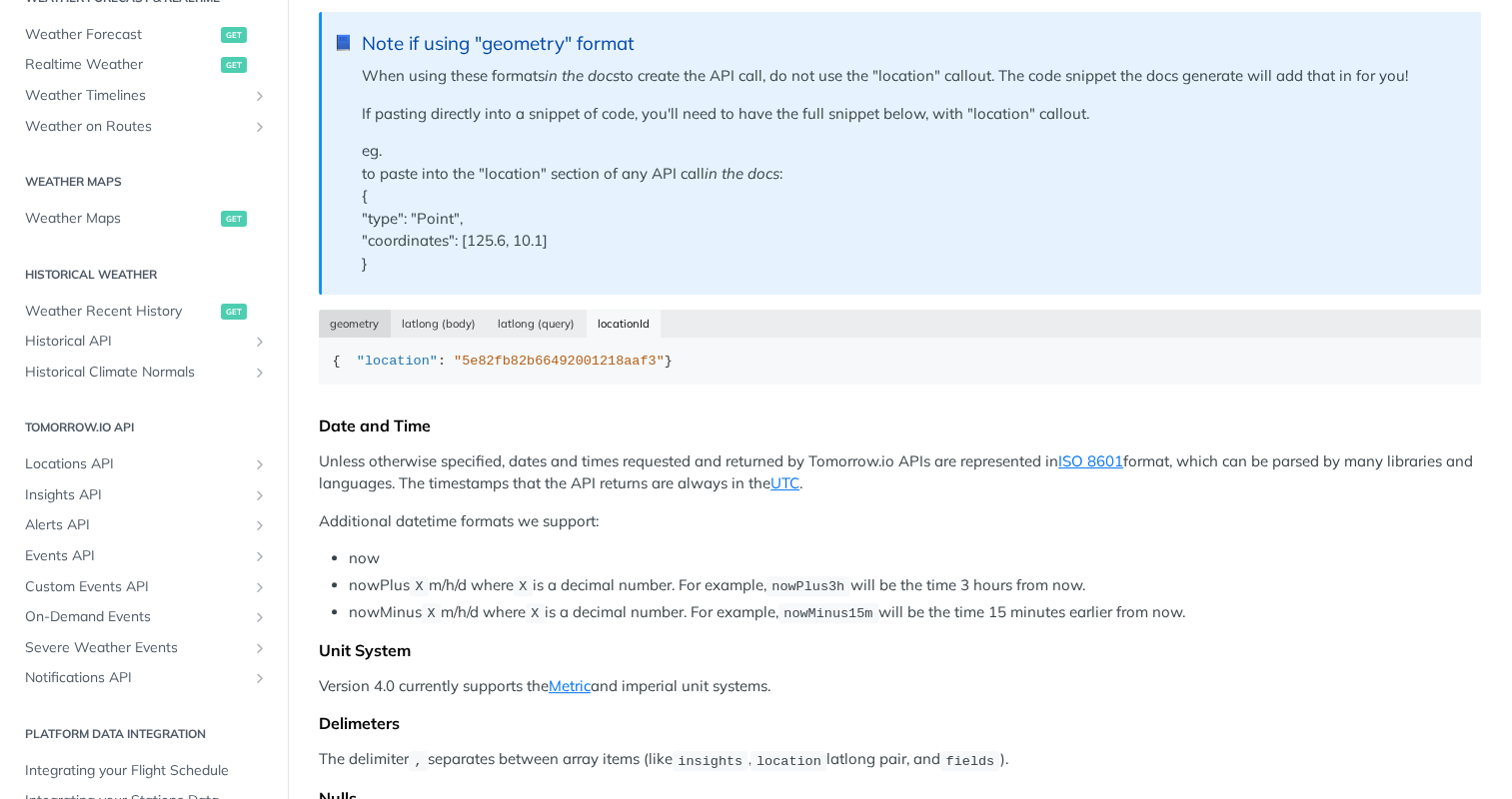 click on "geometry" at bounding box center (355, 324) 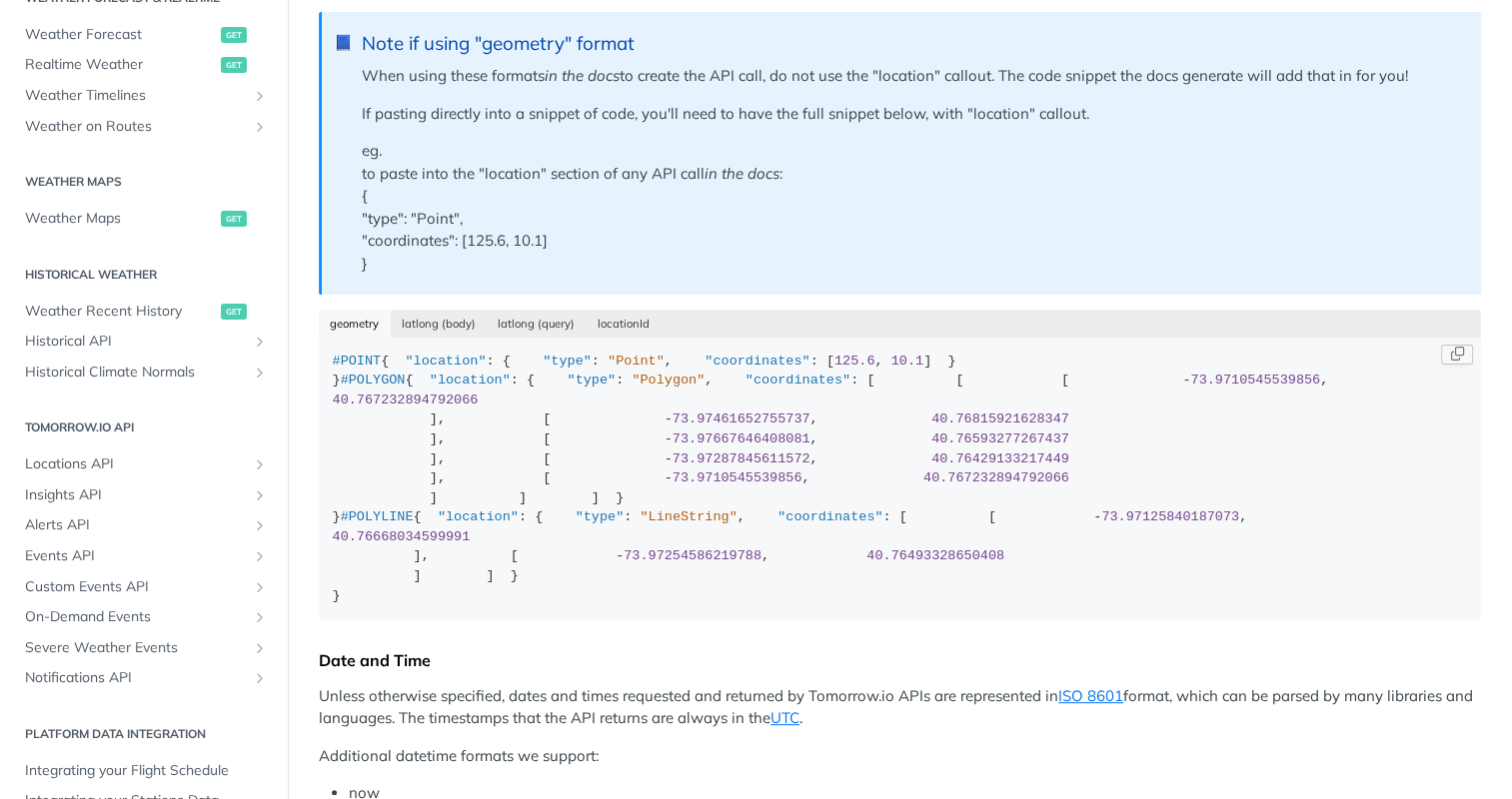 scroll, scrollTop: 384, scrollLeft: 0, axis: vertical 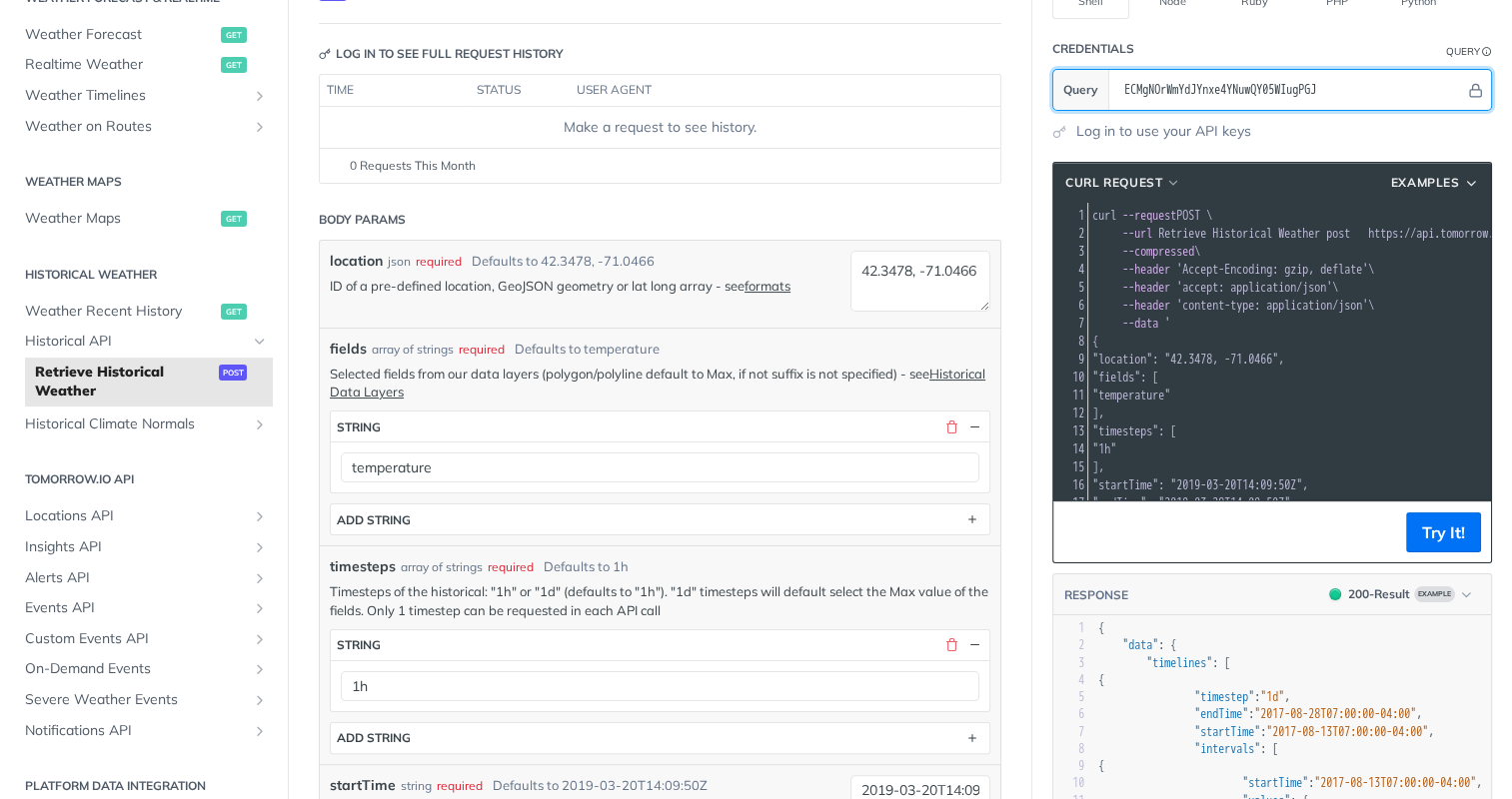 drag, startPoint x: 1300, startPoint y: 84, endPoint x: 799, endPoint y: 80, distance: 501.01597 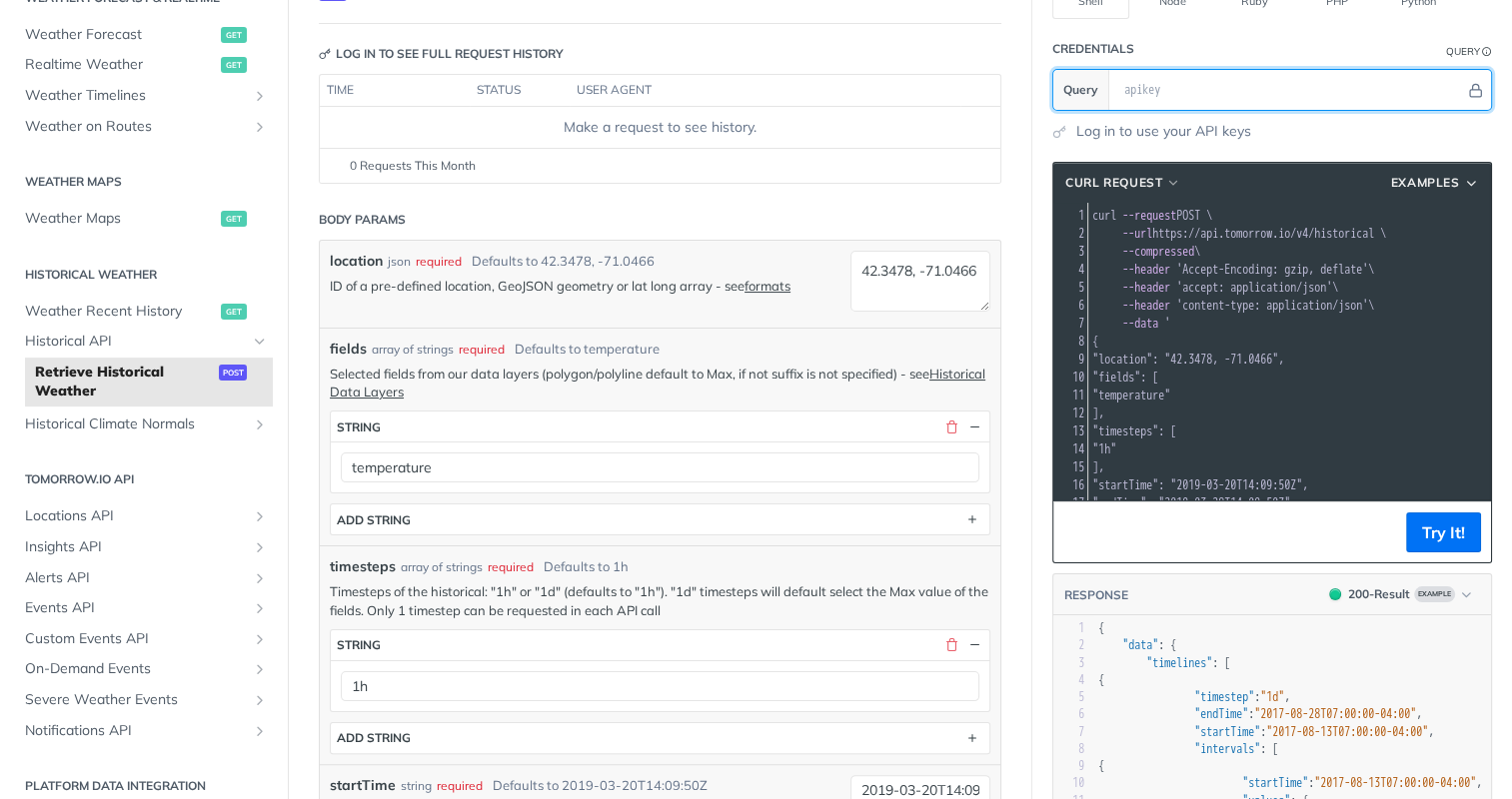 scroll, scrollTop: 499, scrollLeft: 0, axis: vertical 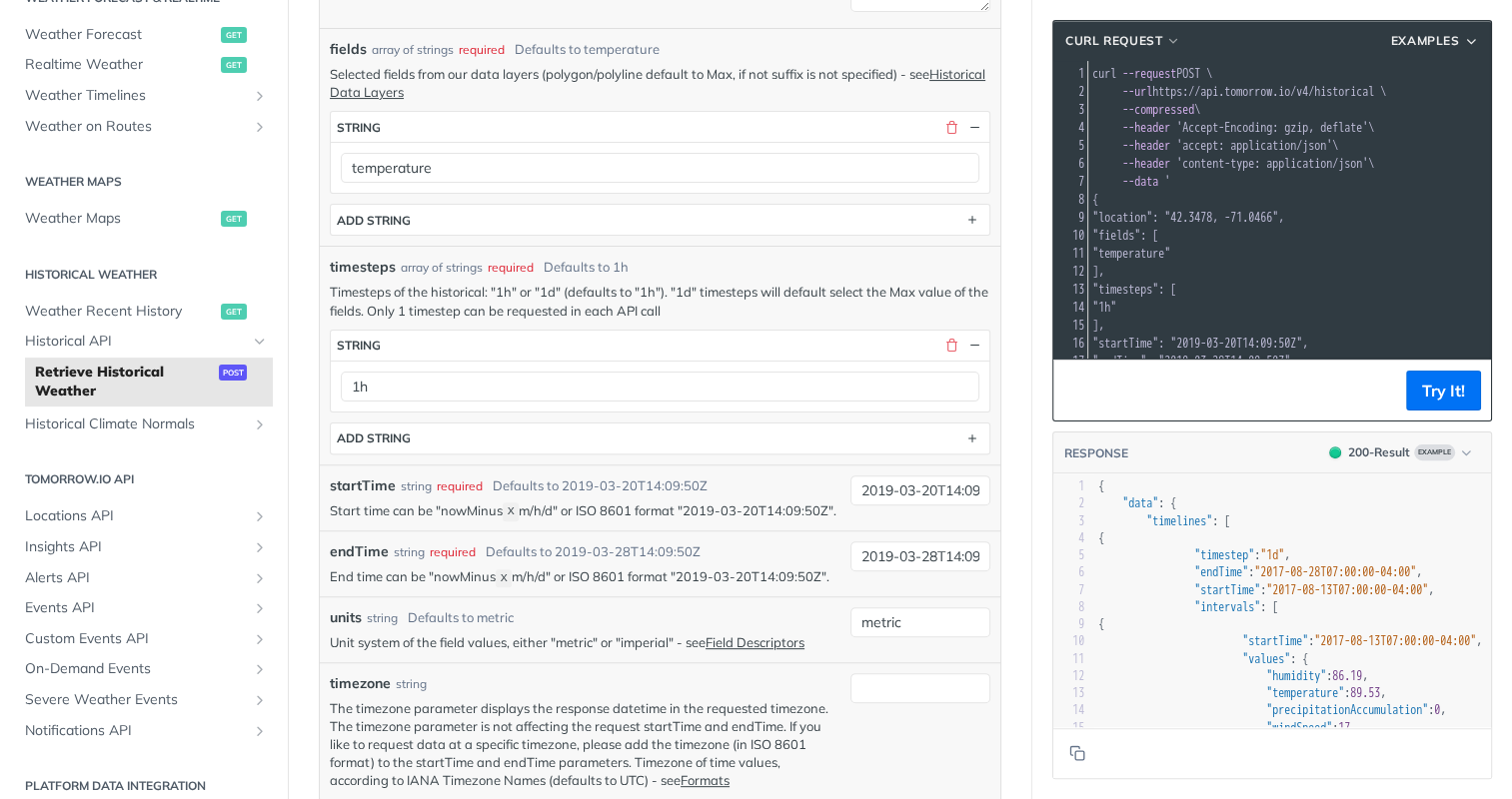 type 